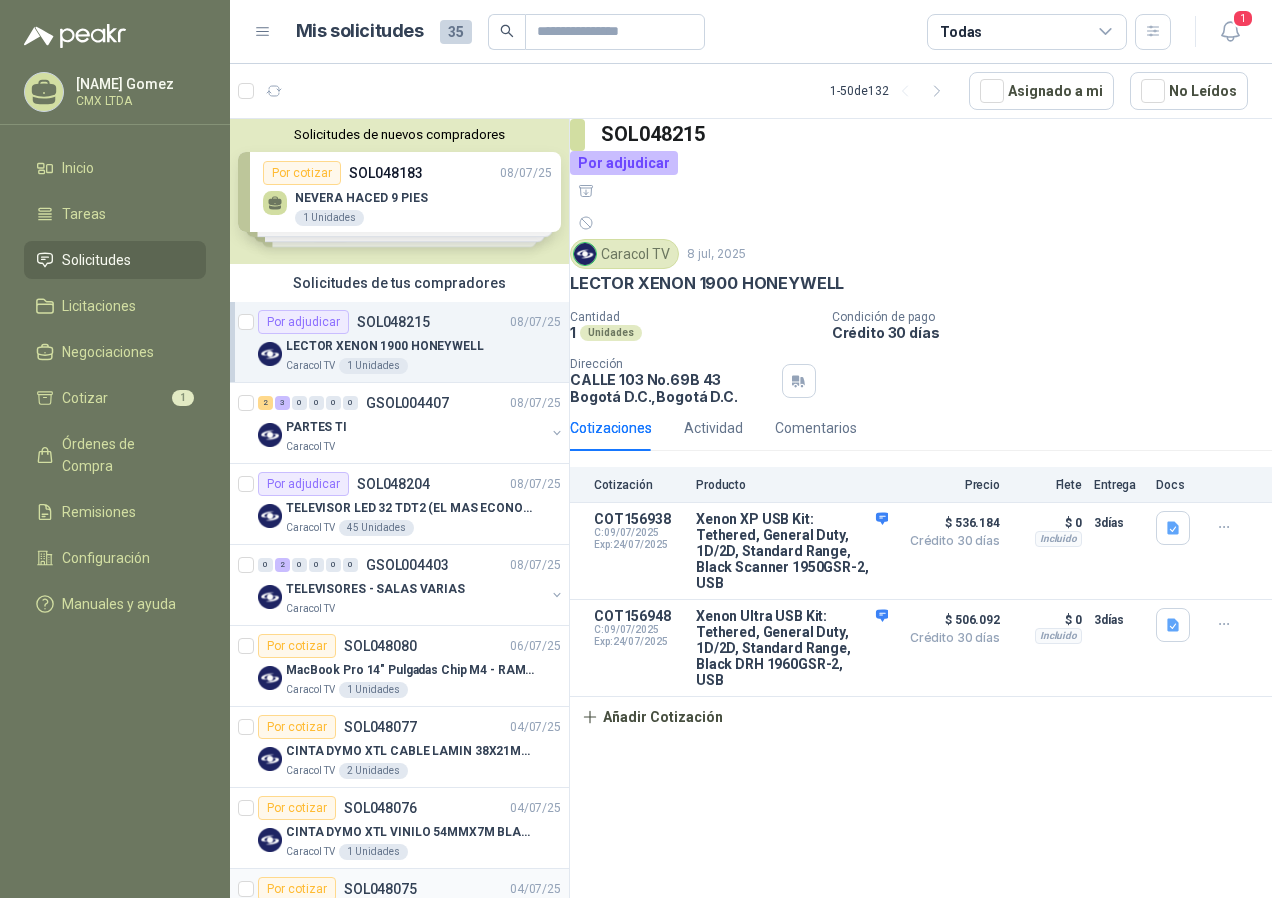 scroll, scrollTop: 0, scrollLeft: 0, axis: both 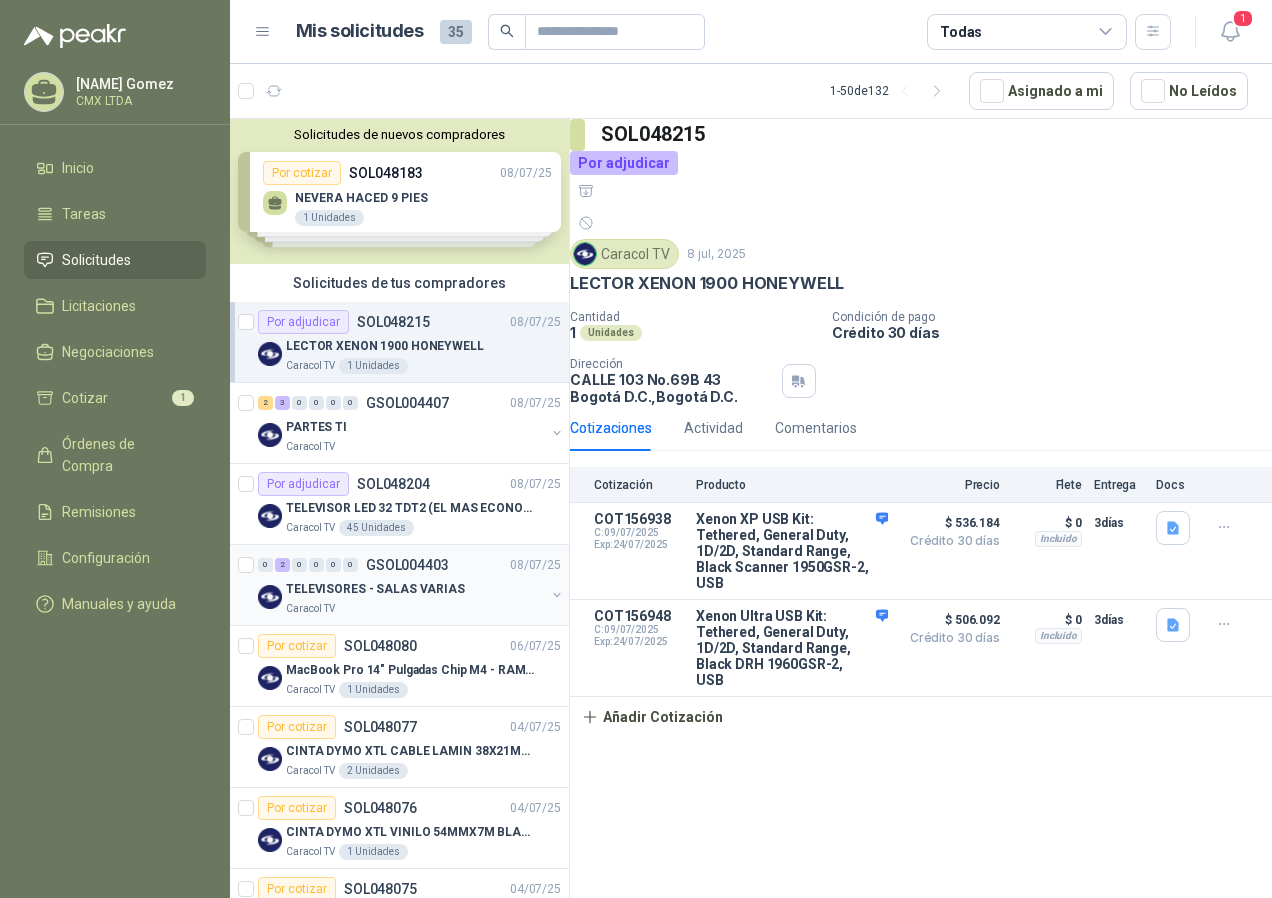 click on "TELEVISORES  - SALAS VARIAS" at bounding box center [375, 589] 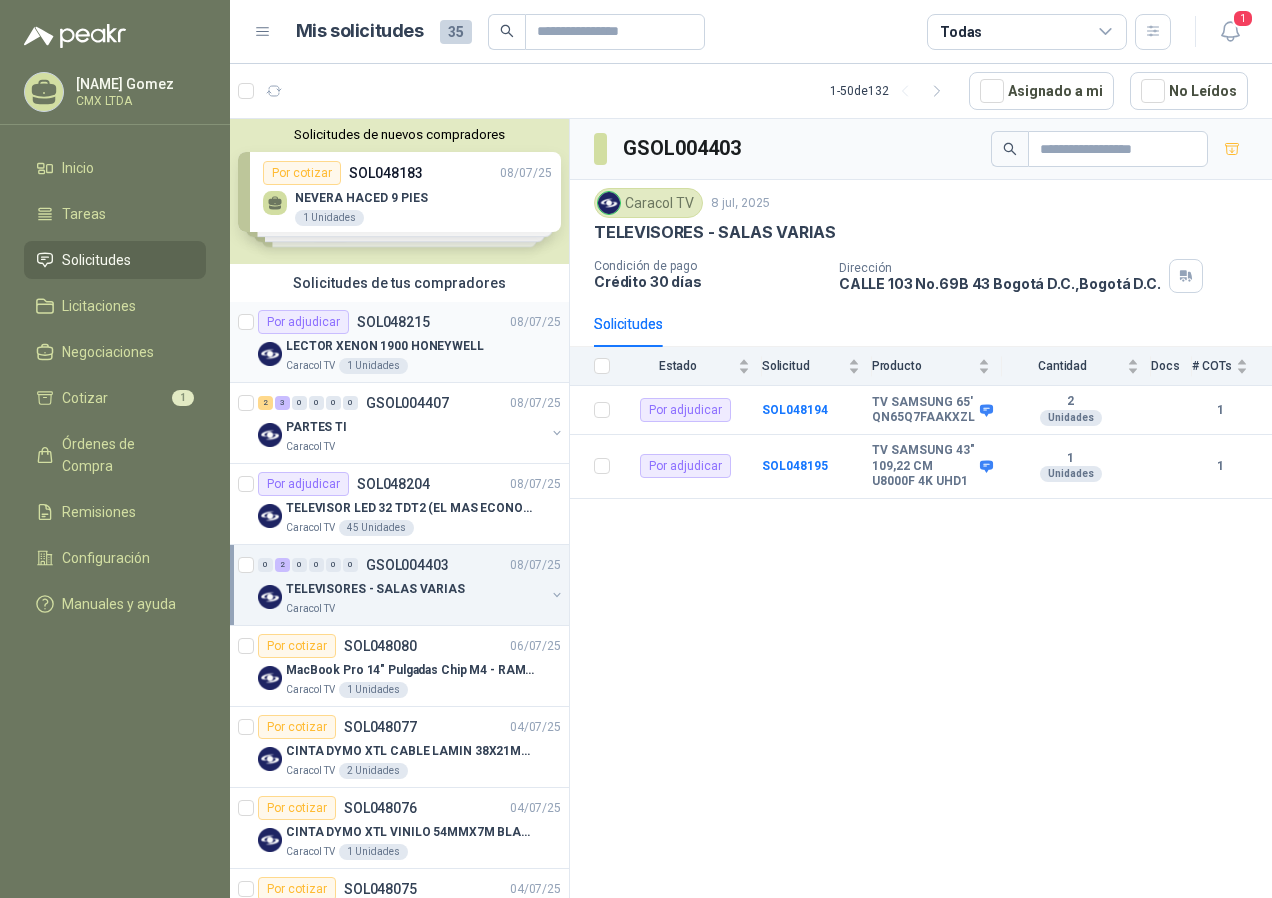 click on "LECTOR XENON 1900 HONEYWELL" at bounding box center [385, 346] 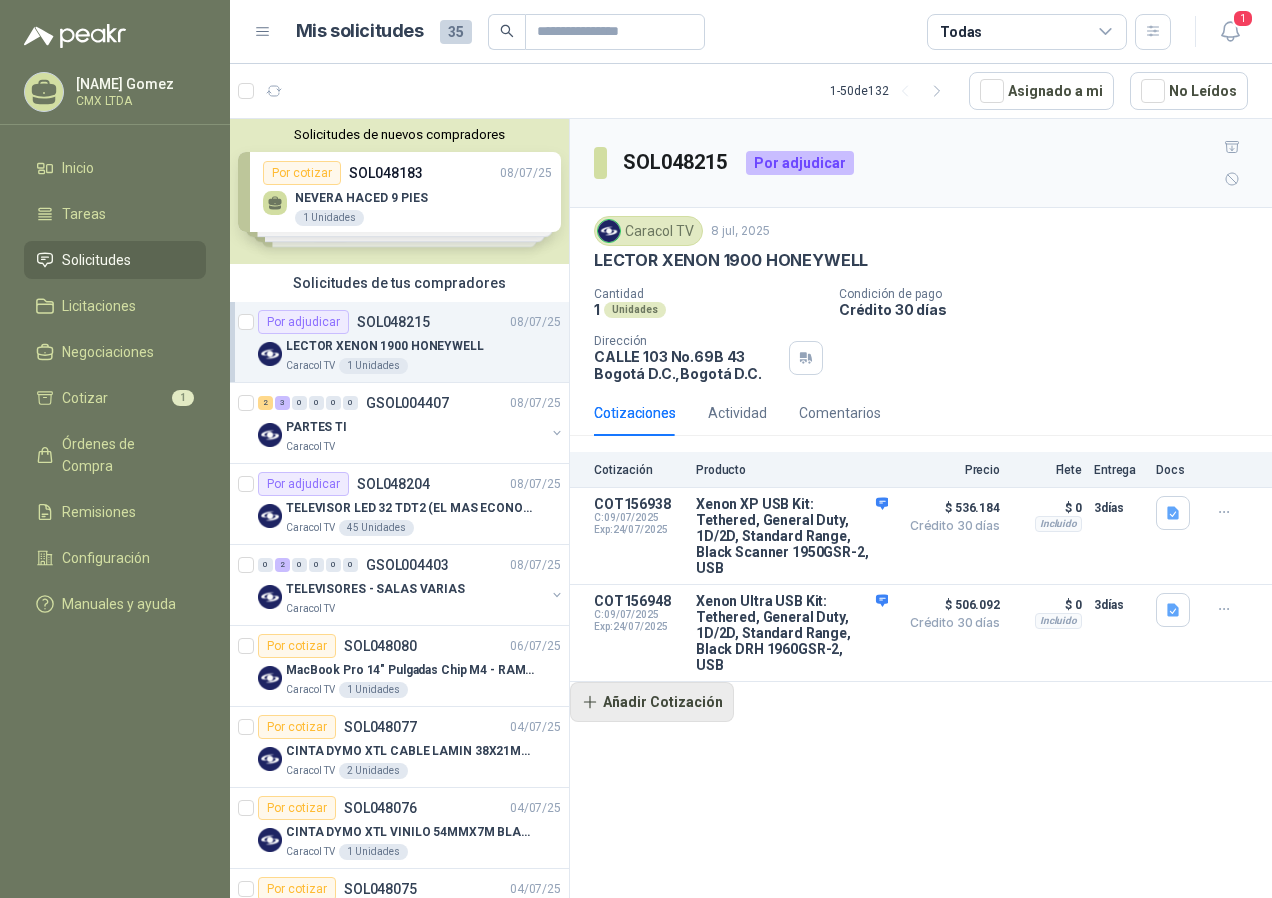 click on "Añadir Cotización" at bounding box center [652, 702] 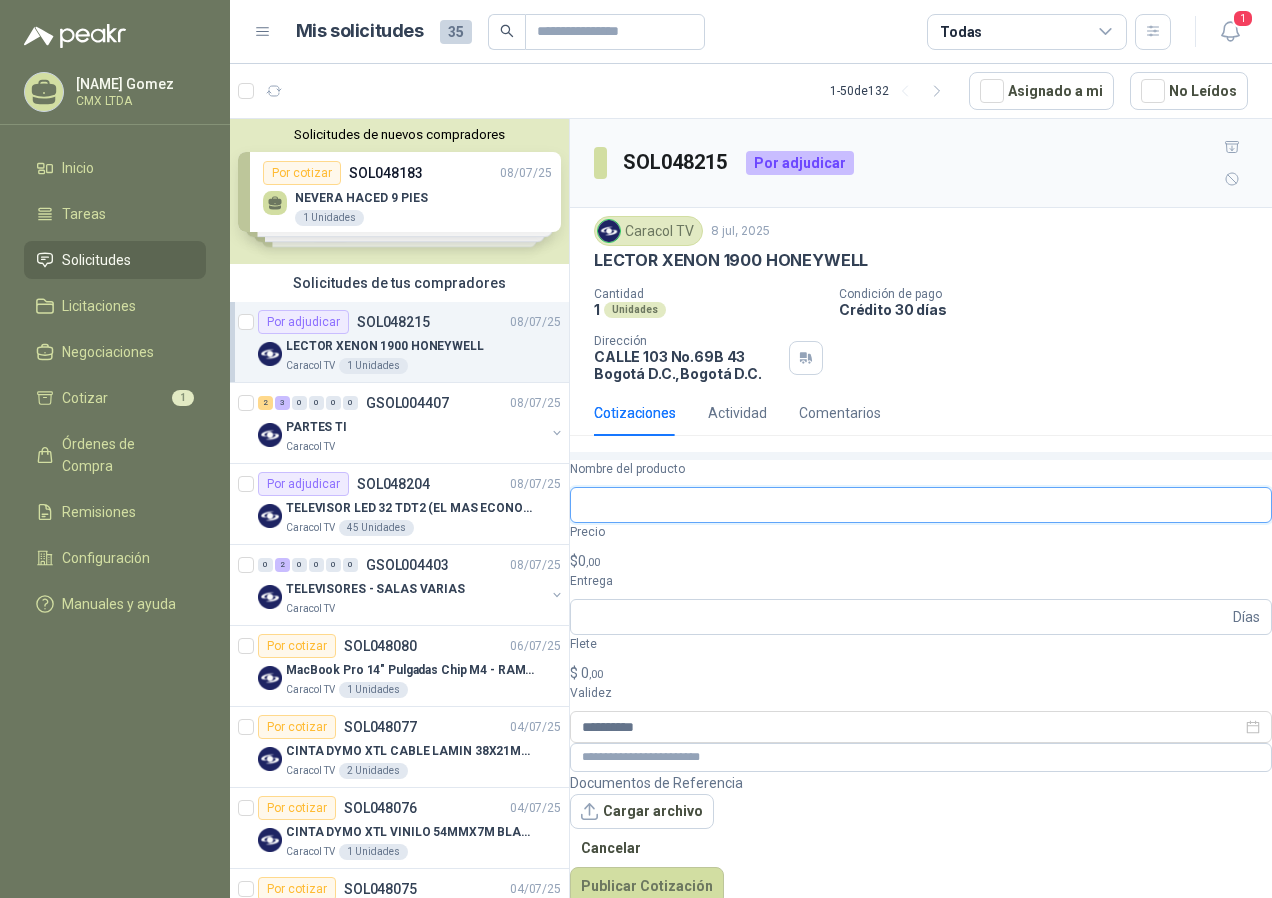 paste on "**********" 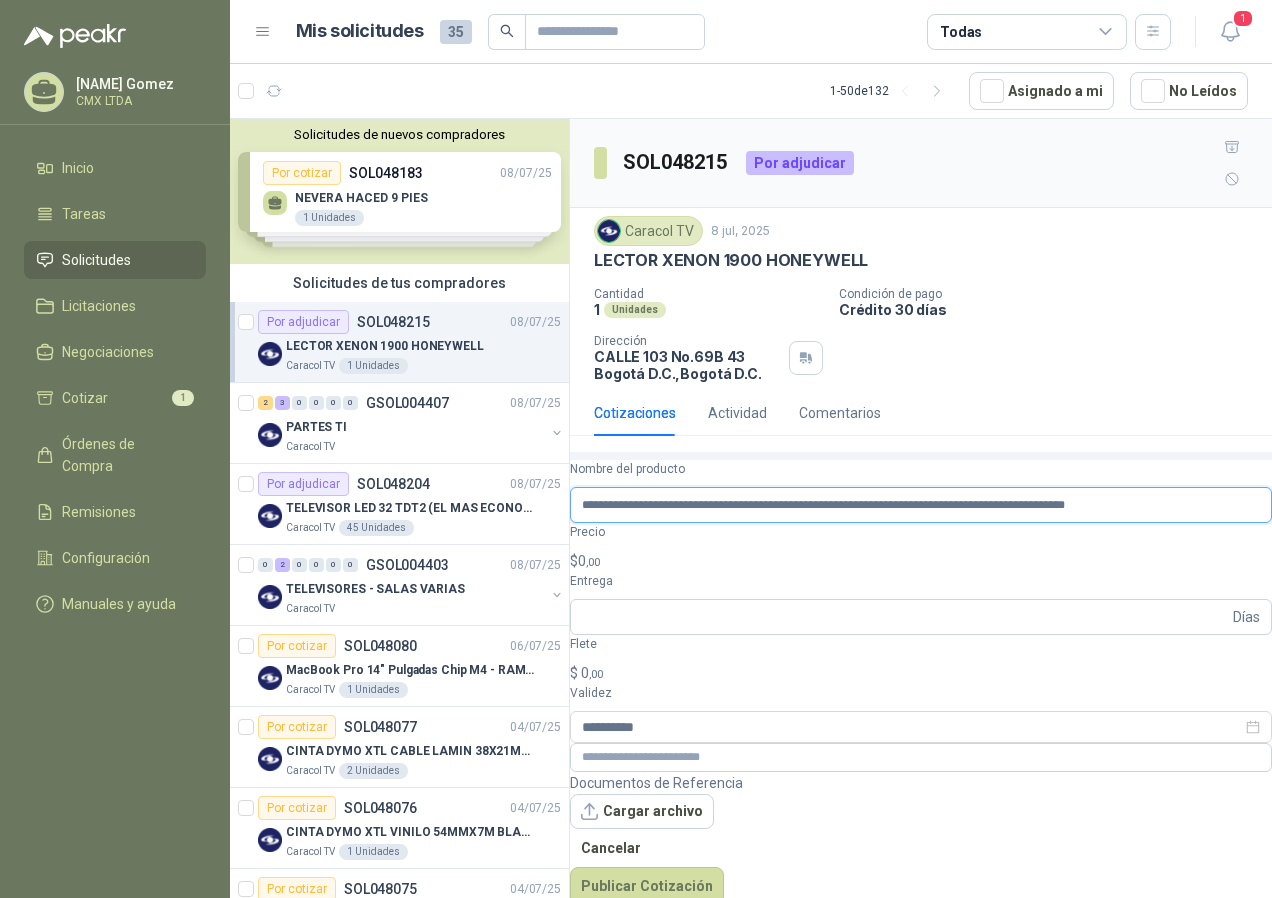 scroll, scrollTop: 0, scrollLeft: 377, axis: horizontal 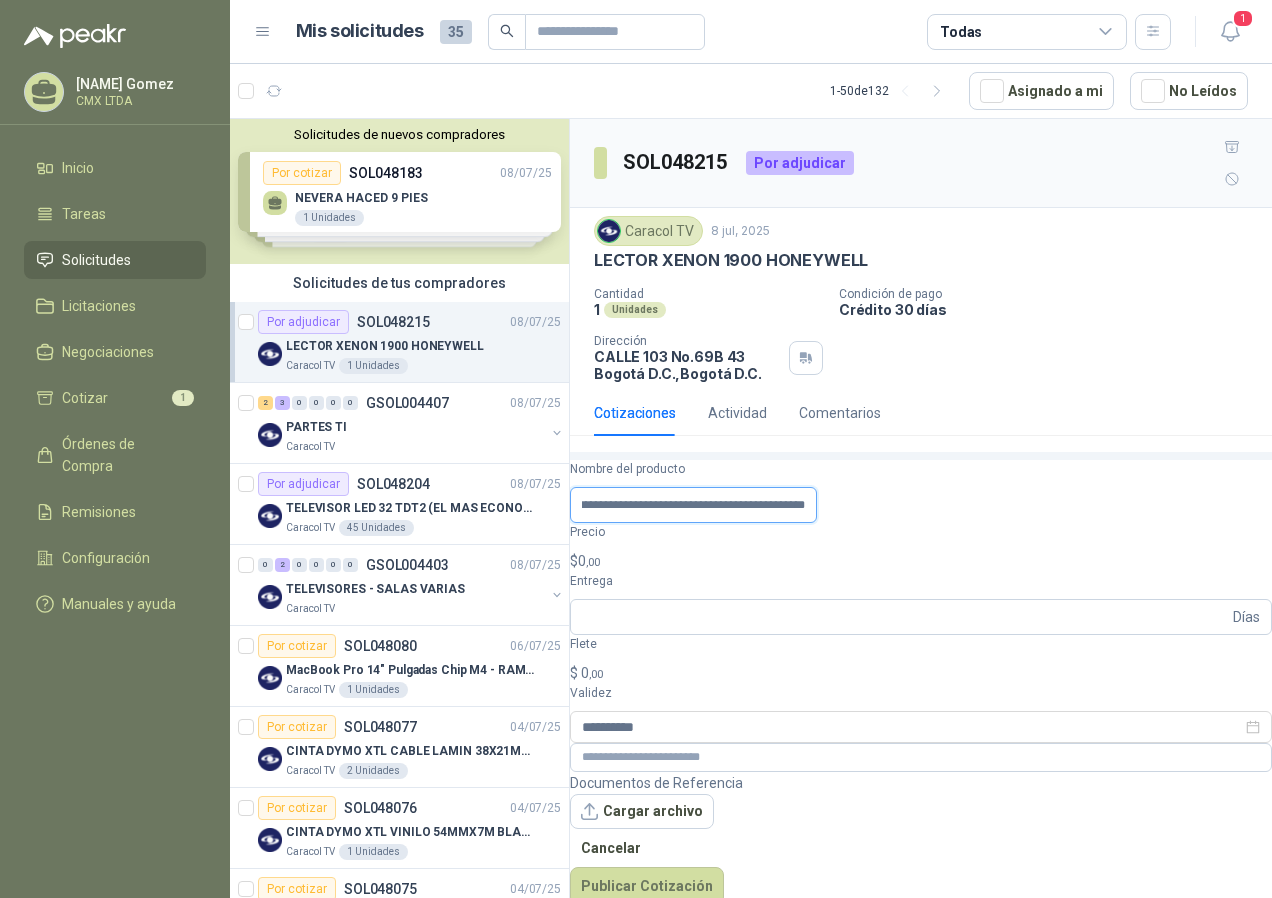 type on "**********" 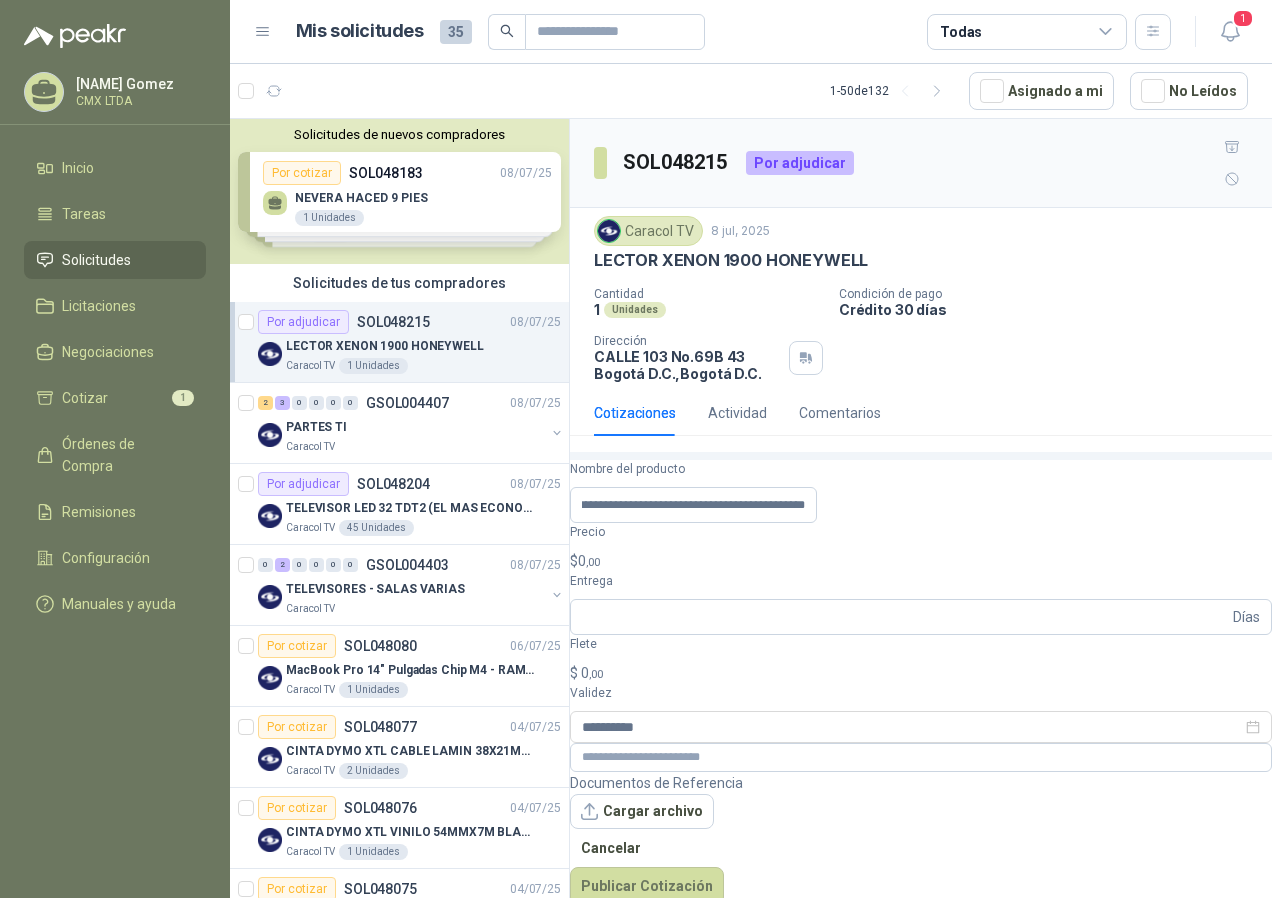 click on "$  0 ,00" at bounding box center [921, 561] 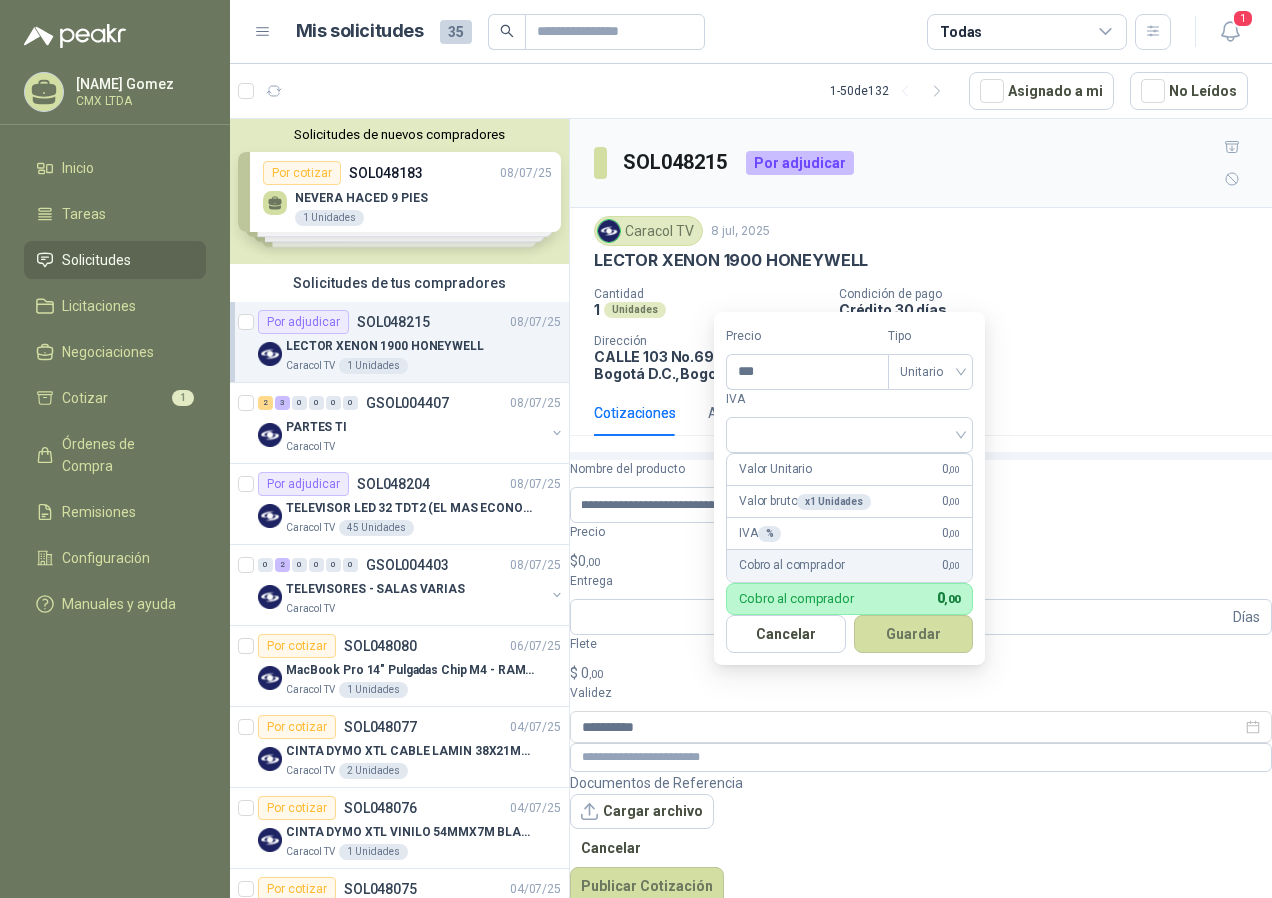 scroll, scrollTop: 0, scrollLeft: 0, axis: both 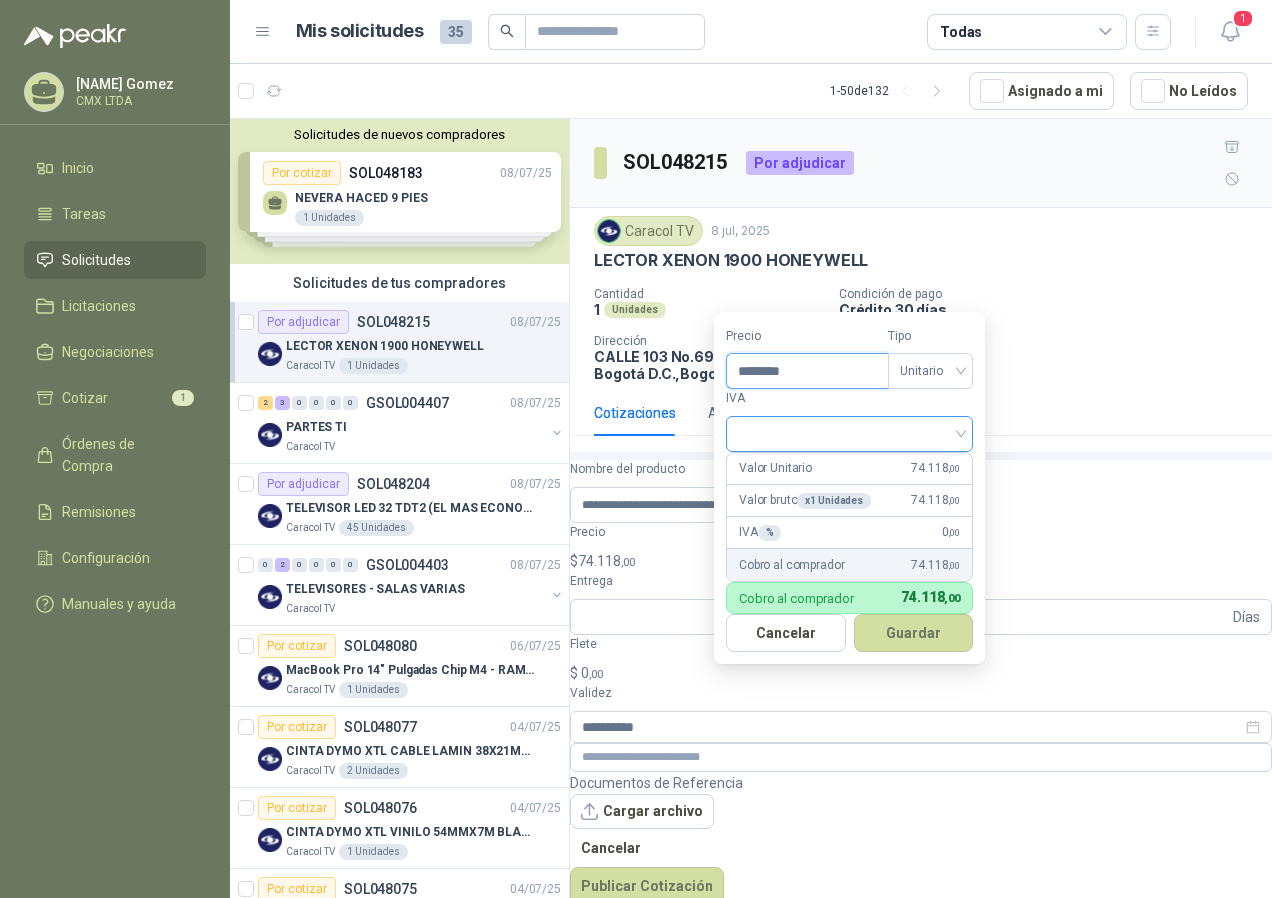 type on "********" 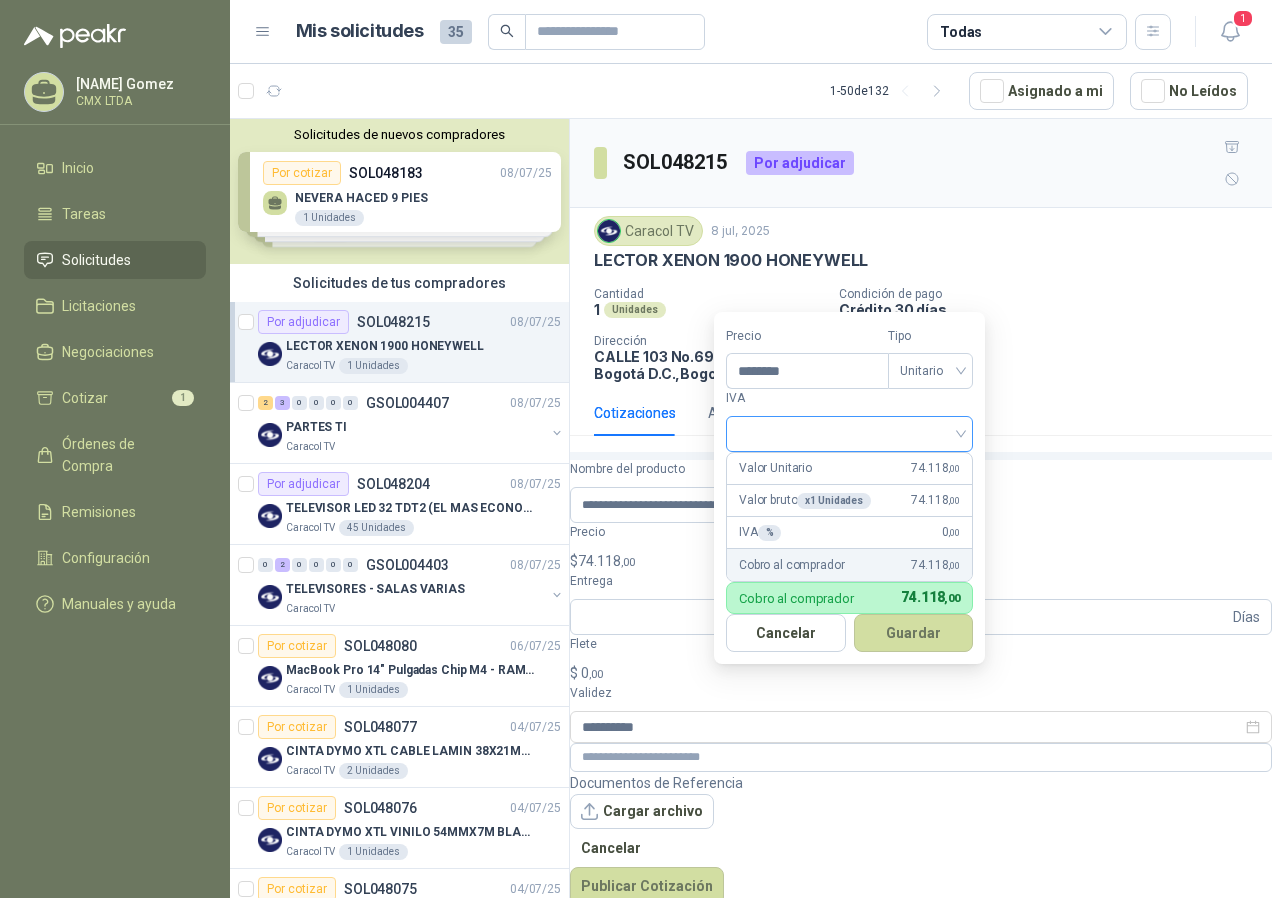 click at bounding box center [849, 432] 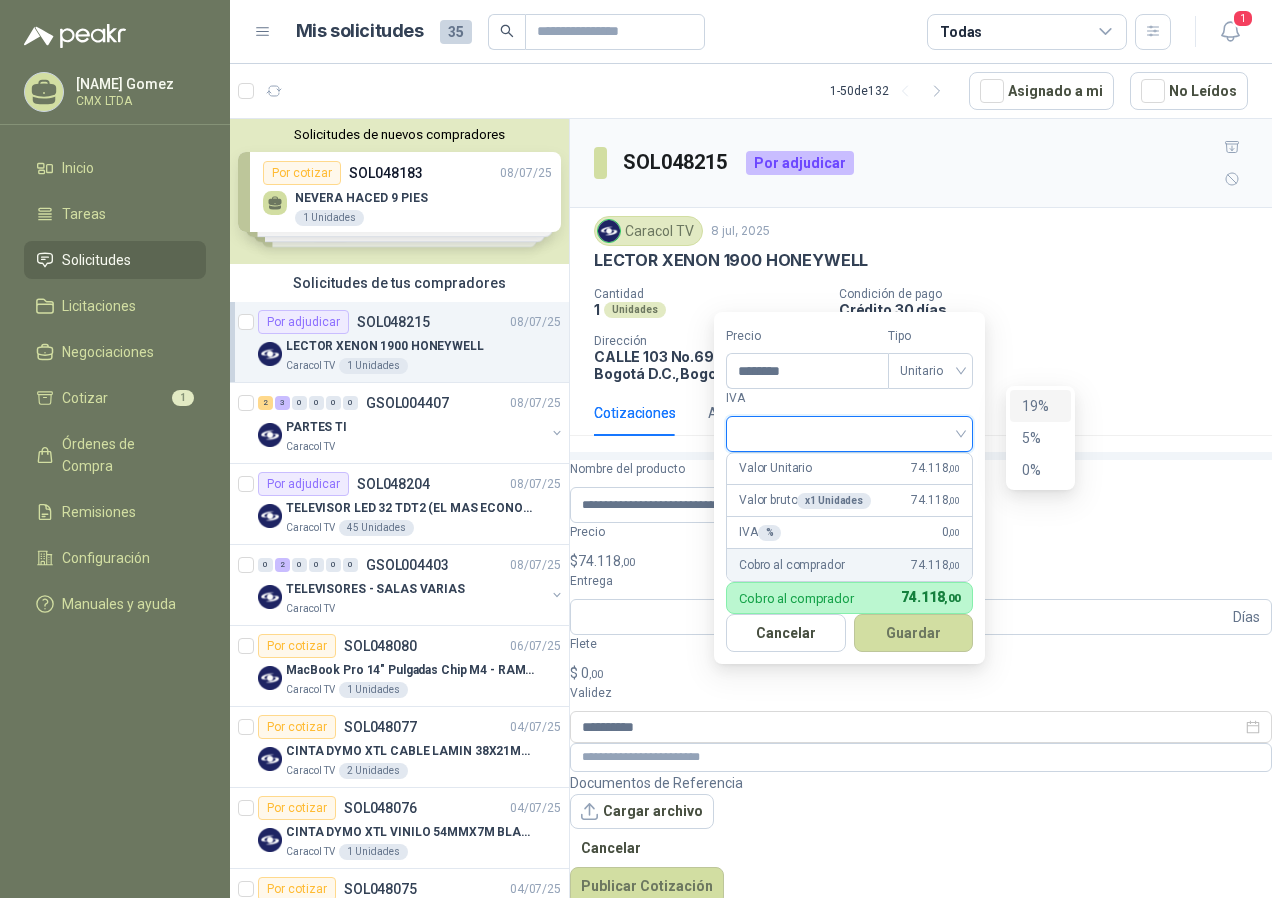 click on "19%" at bounding box center [1040, 406] 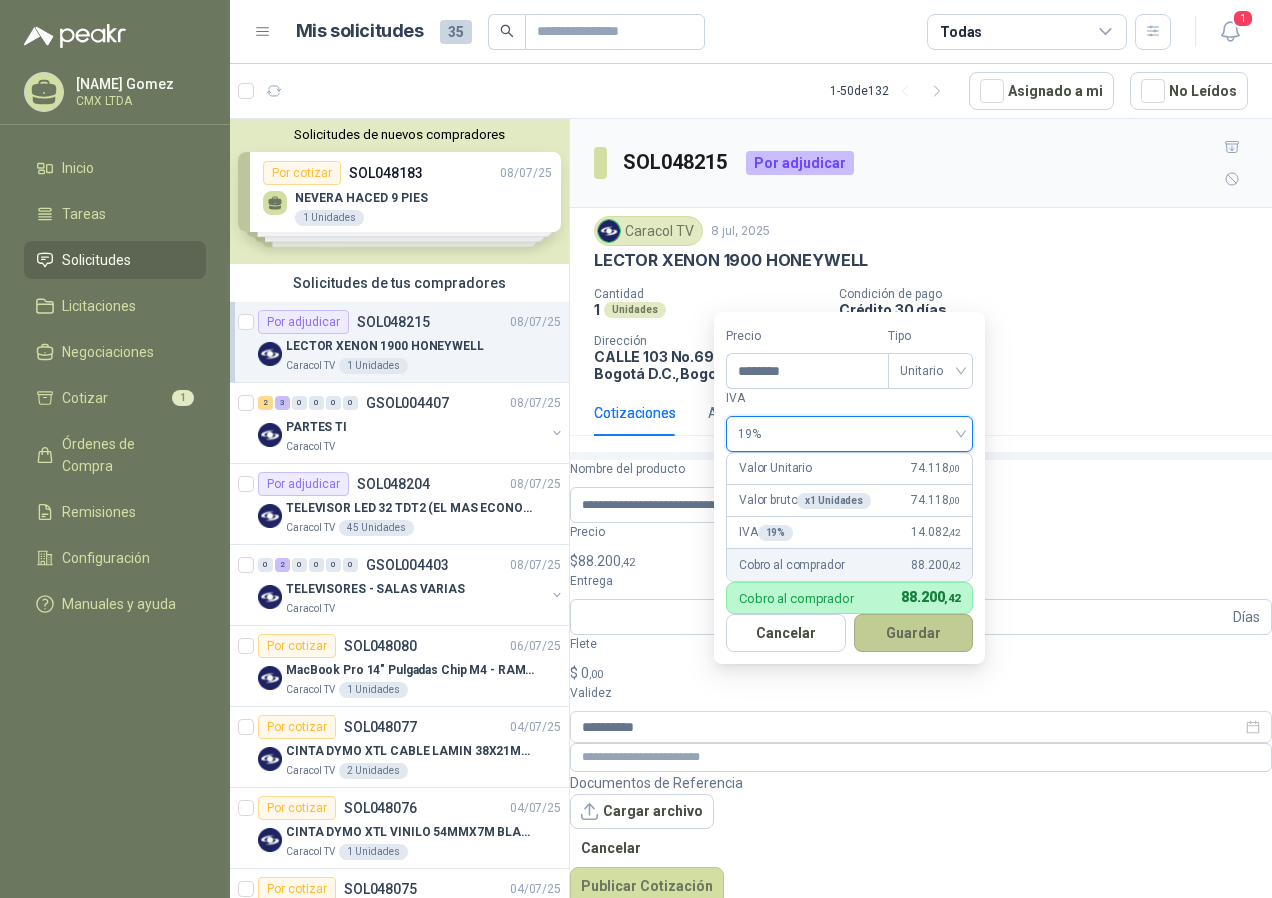 click on "Guardar" at bounding box center [914, 633] 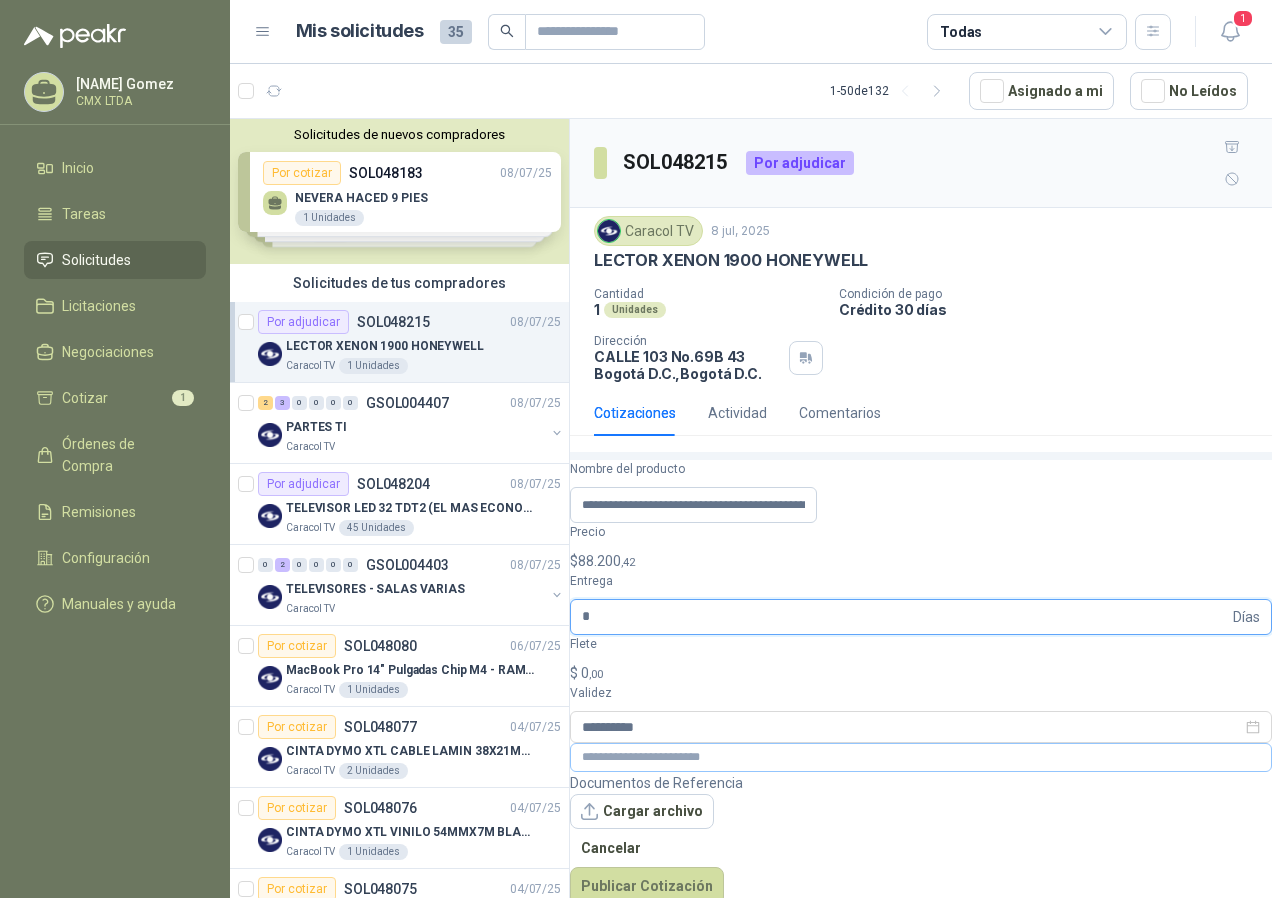 type on "*" 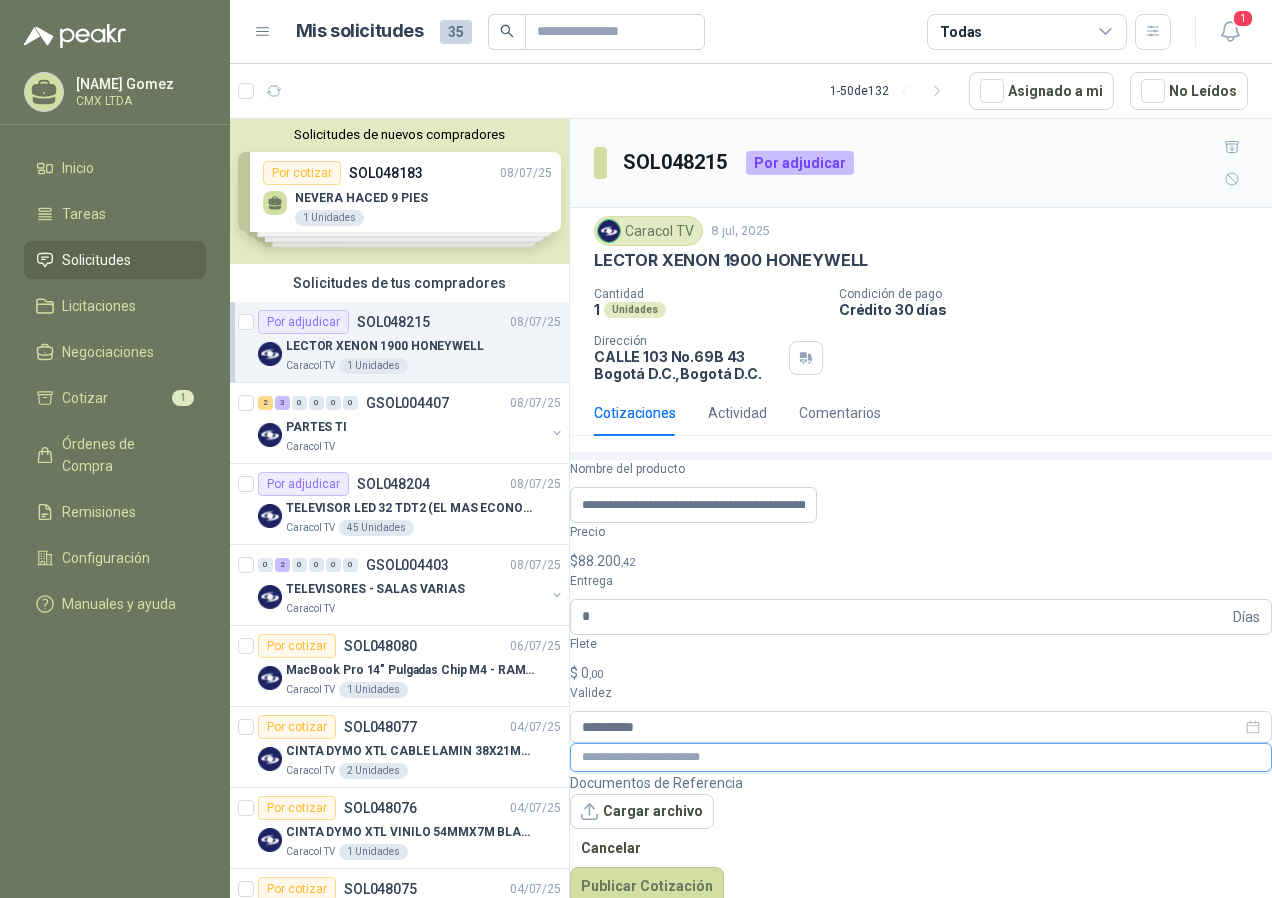 click at bounding box center (921, 757) 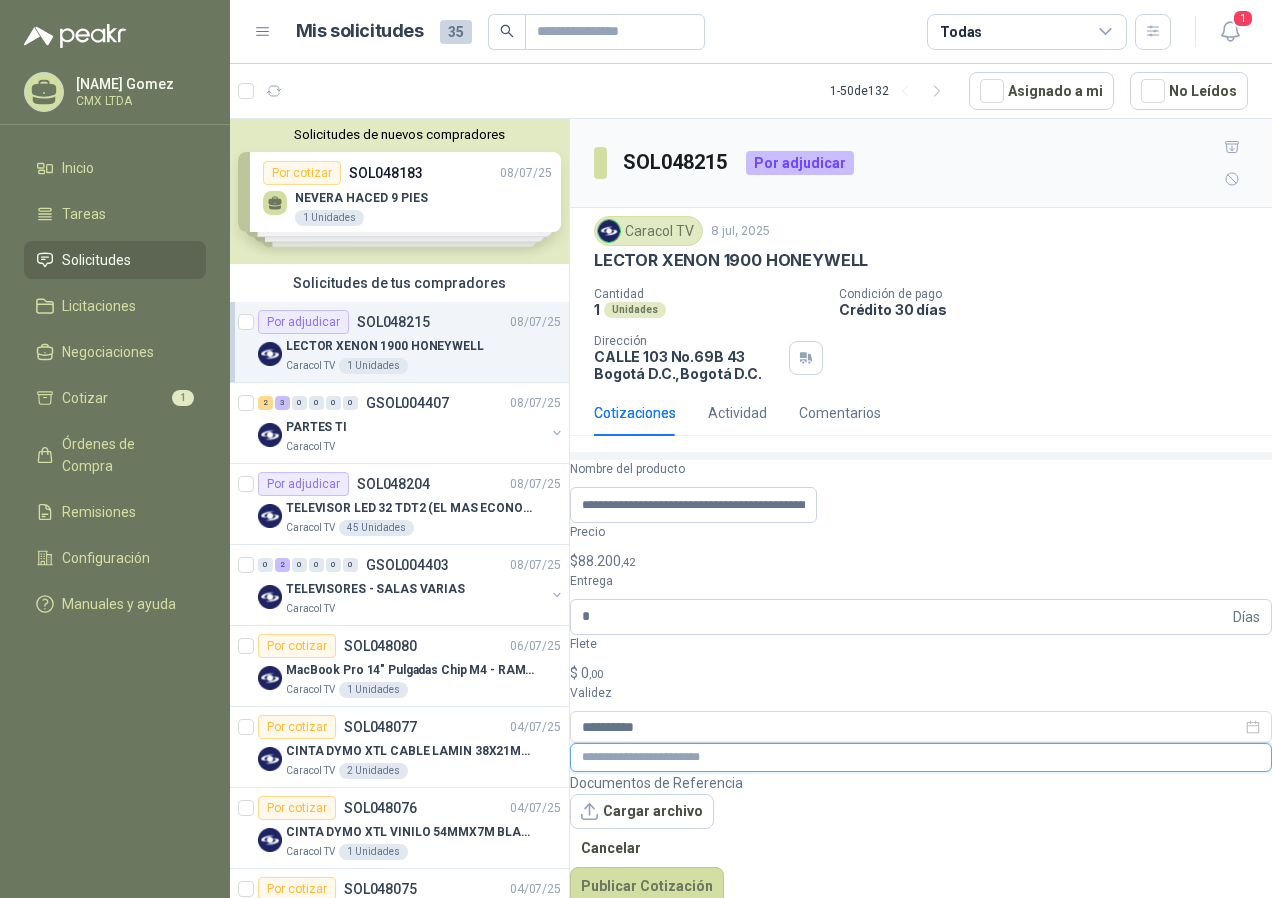click at bounding box center [921, 757] 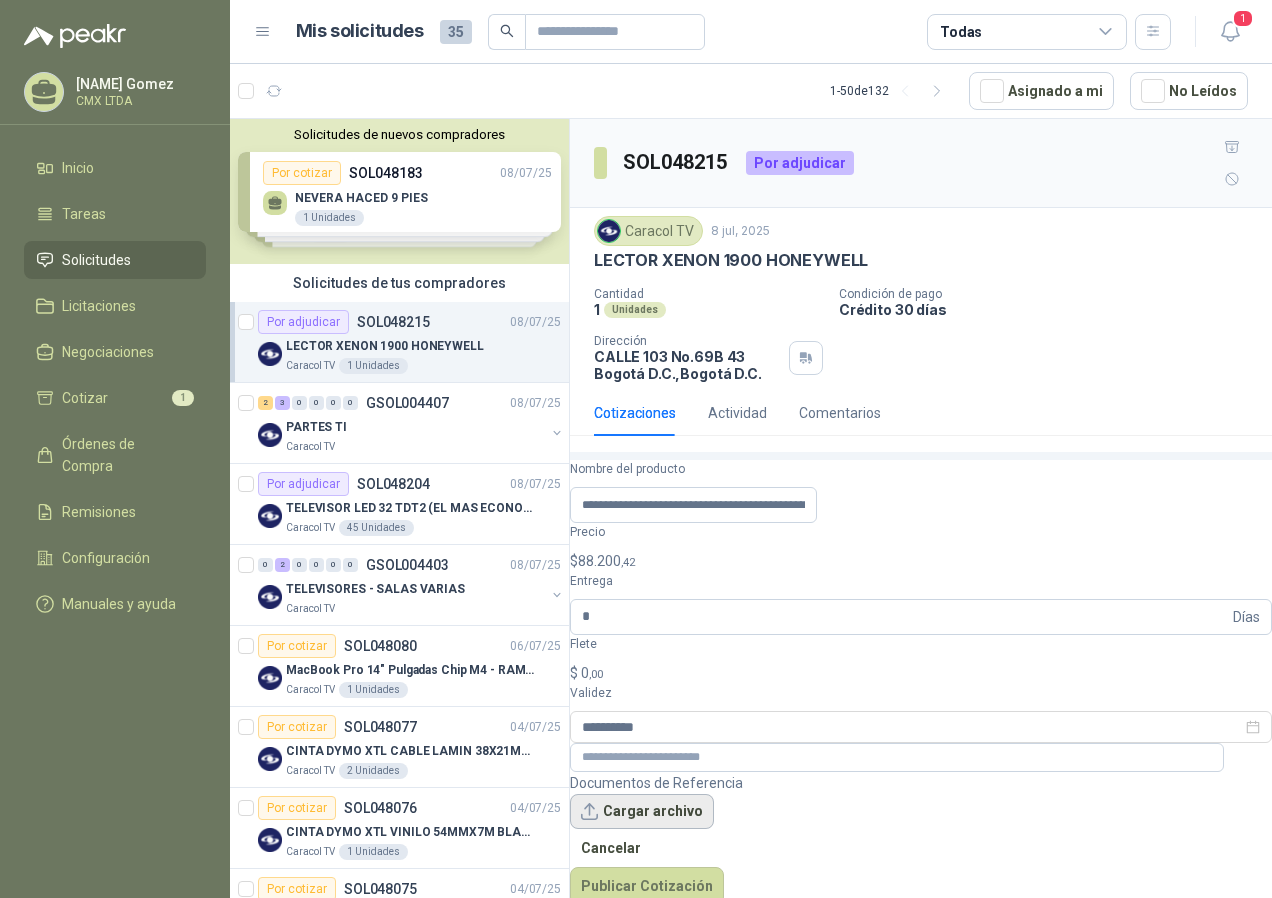 click on "Cargar archivo" at bounding box center [642, 812] 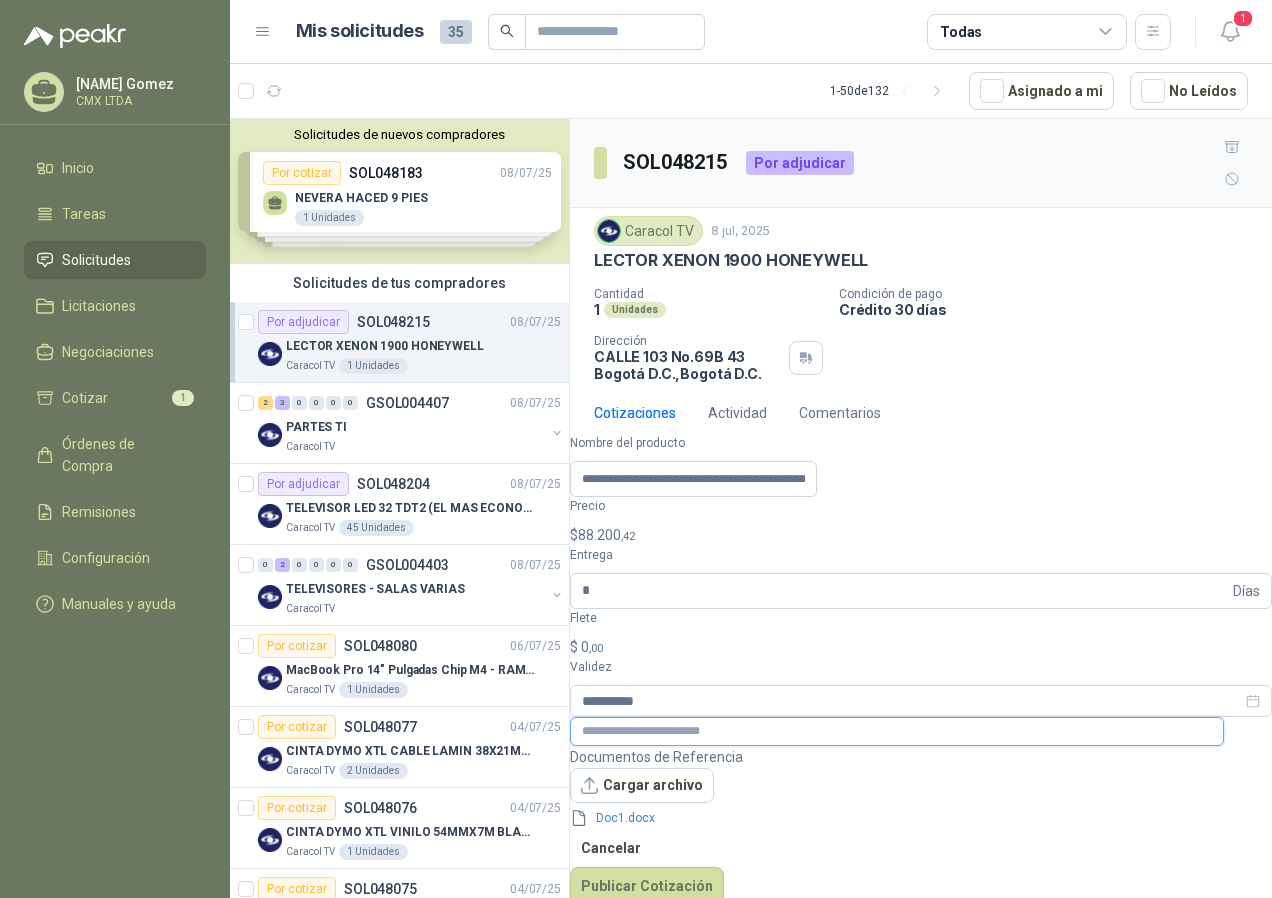 click at bounding box center (897, 731) 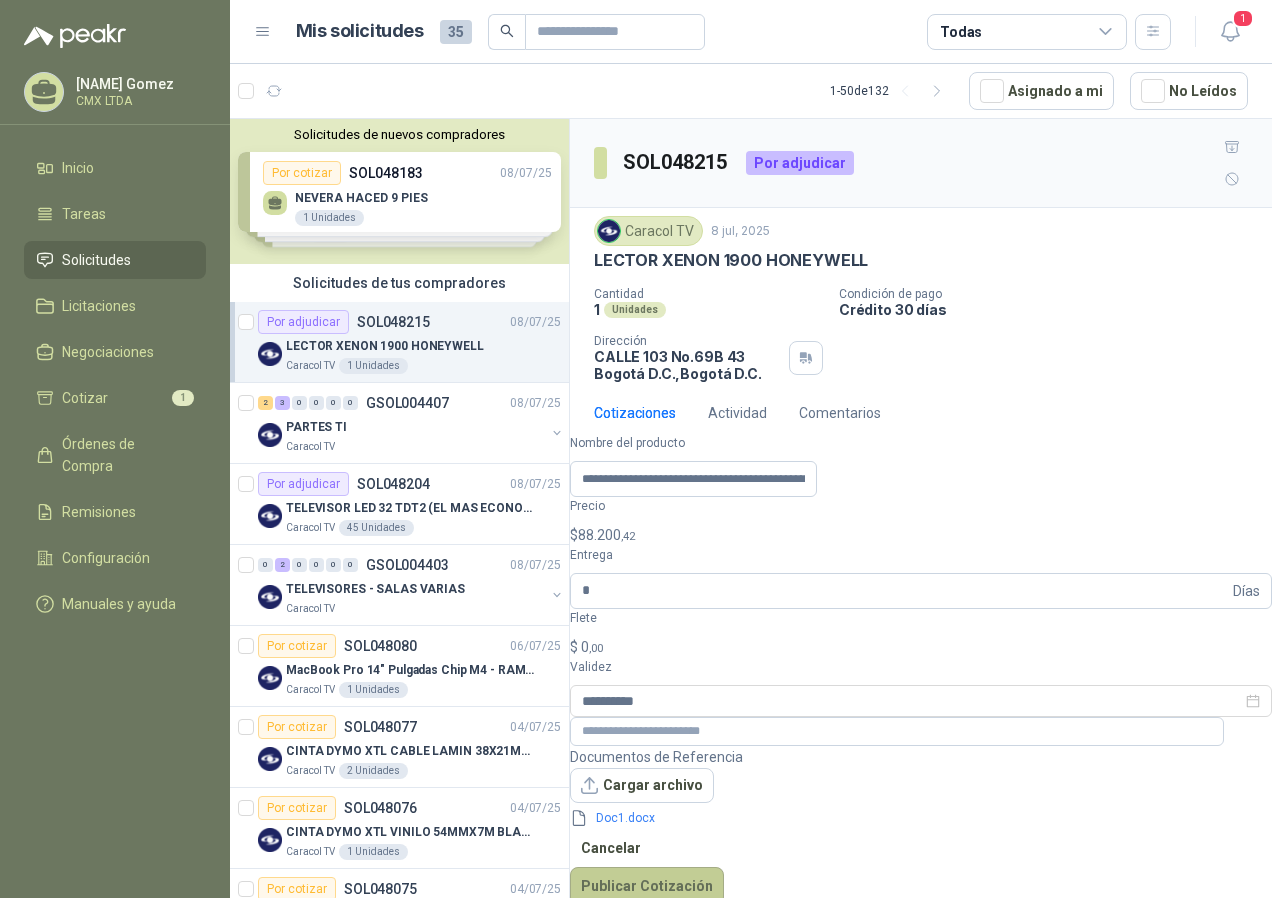 click on "Publicar Cotización" at bounding box center [647, 886] 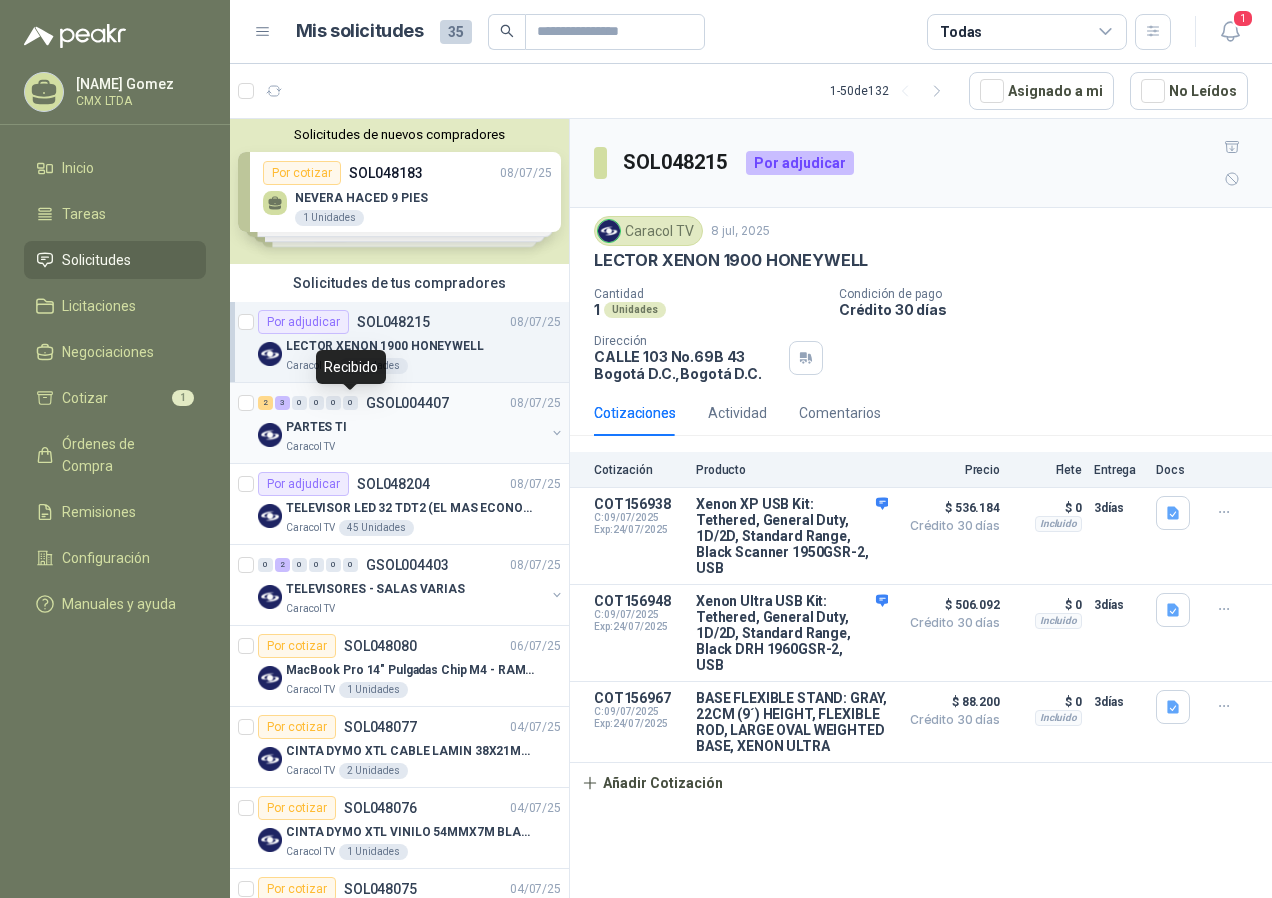 click on "0" at bounding box center (350, 403) 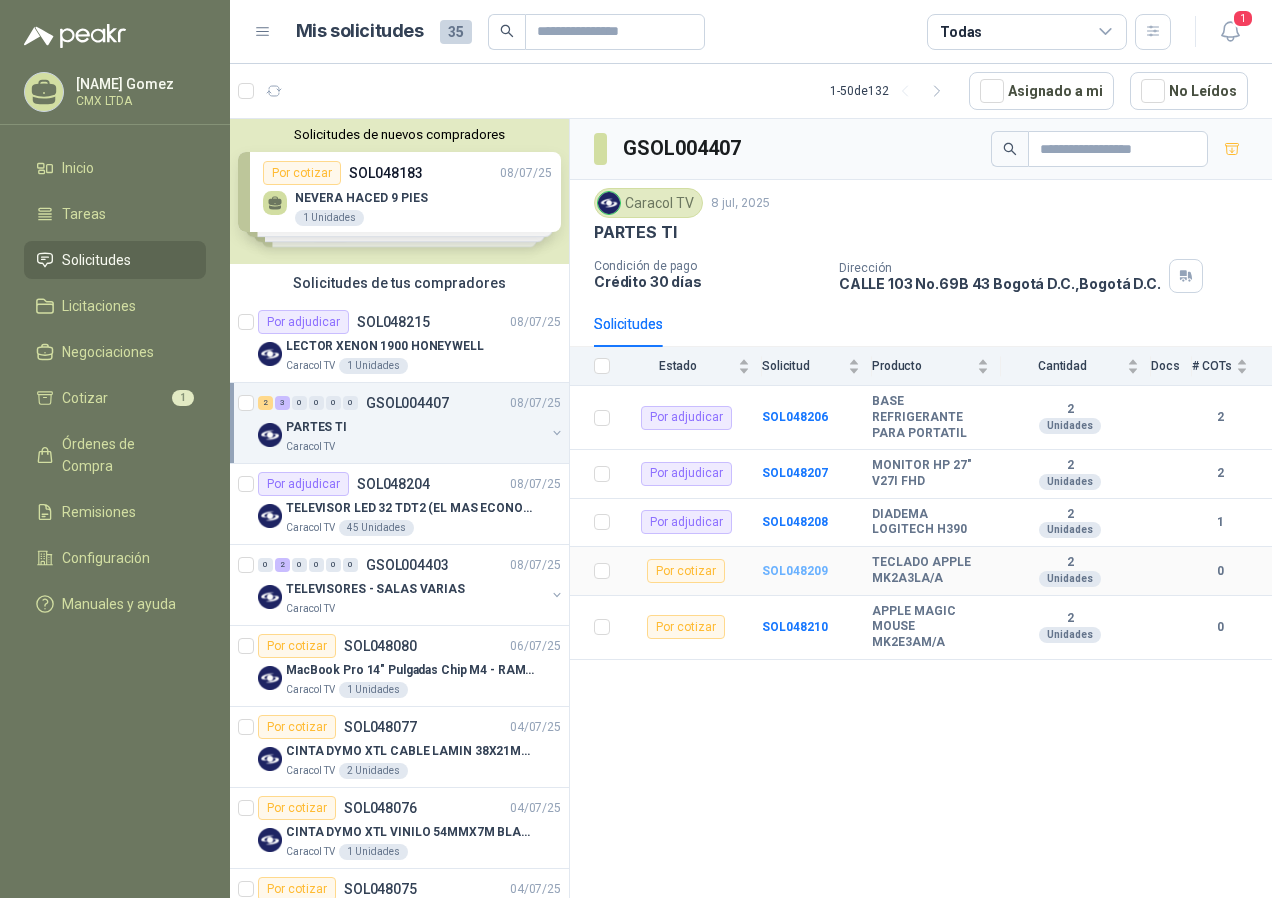 click on "SOL048209" at bounding box center [795, 571] 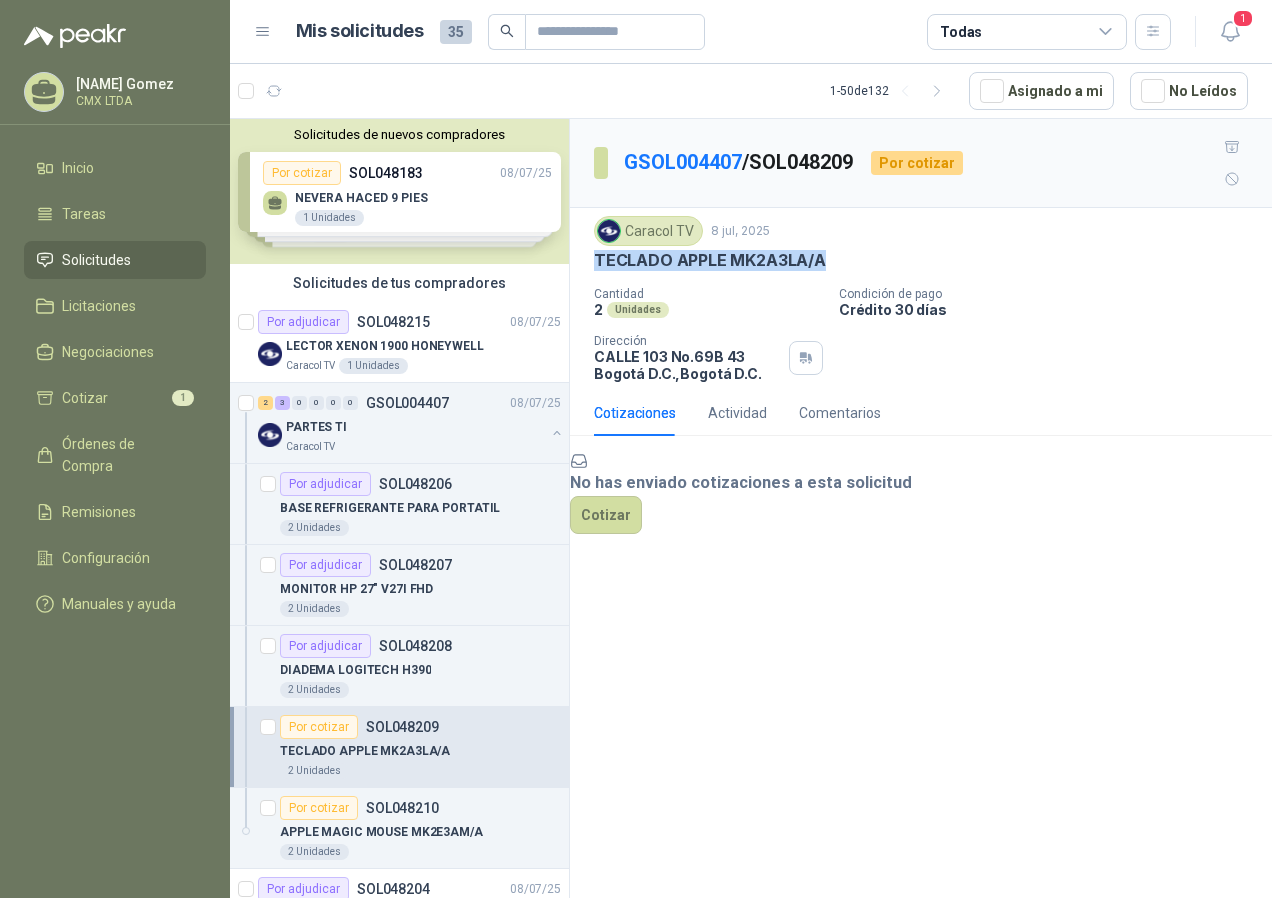 drag, startPoint x: 597, startPoint y: 226, endPoint x: 837, endPoint y: 235, distance: 240.16869 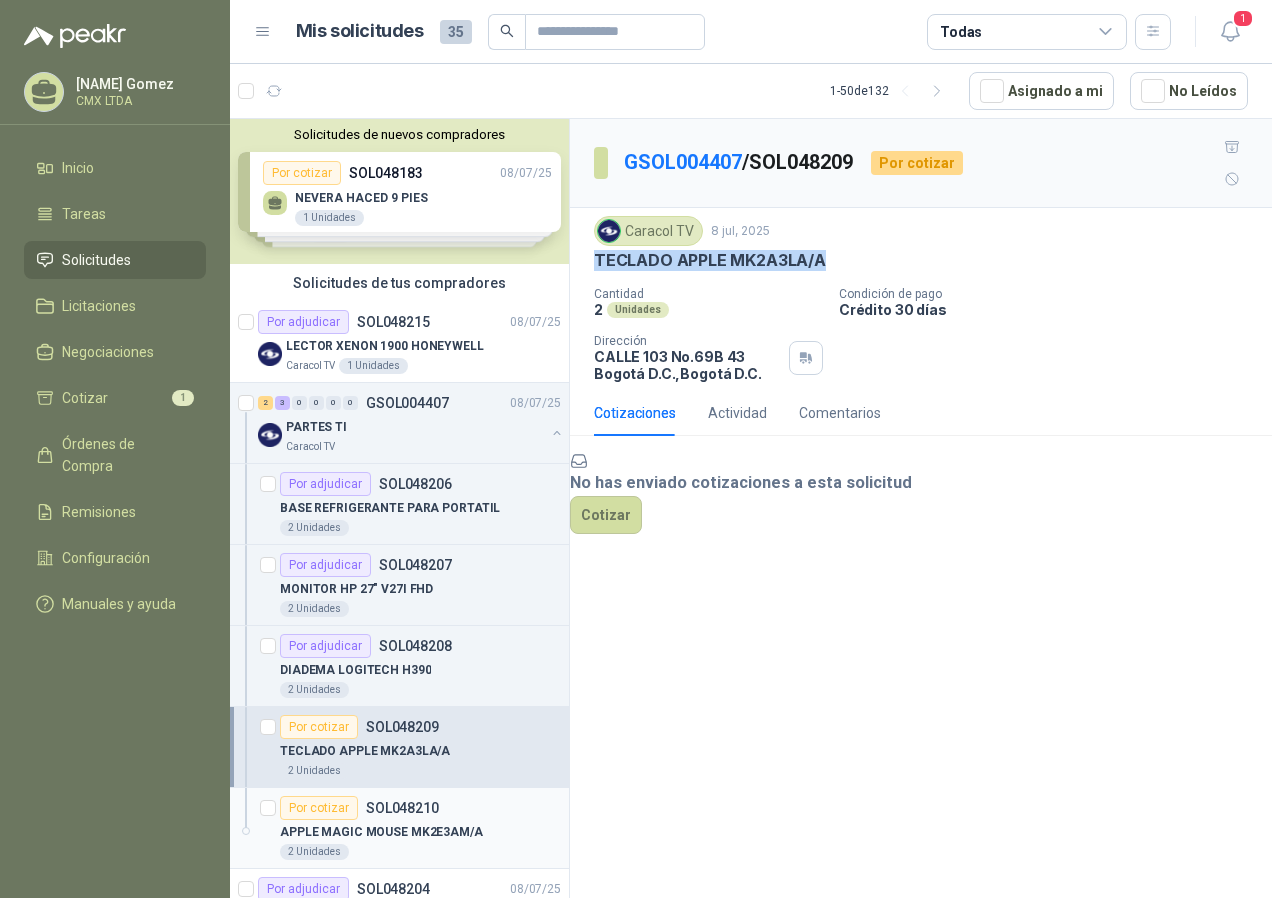 click on "SOL048210" at bounding box center (402, 808) 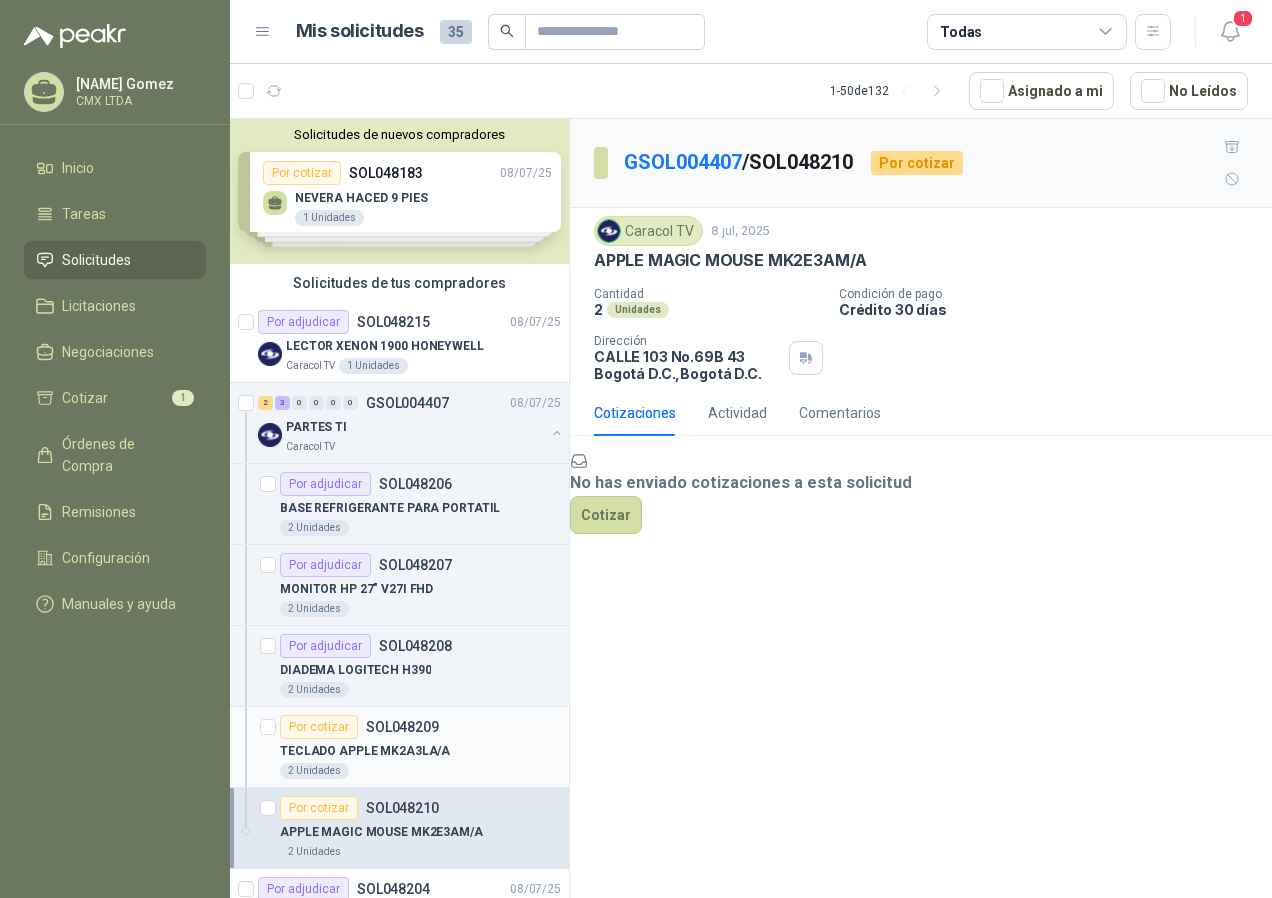 click on "TECLADO APPLE MK2A3LA/A" at bounding box center (365, 751) 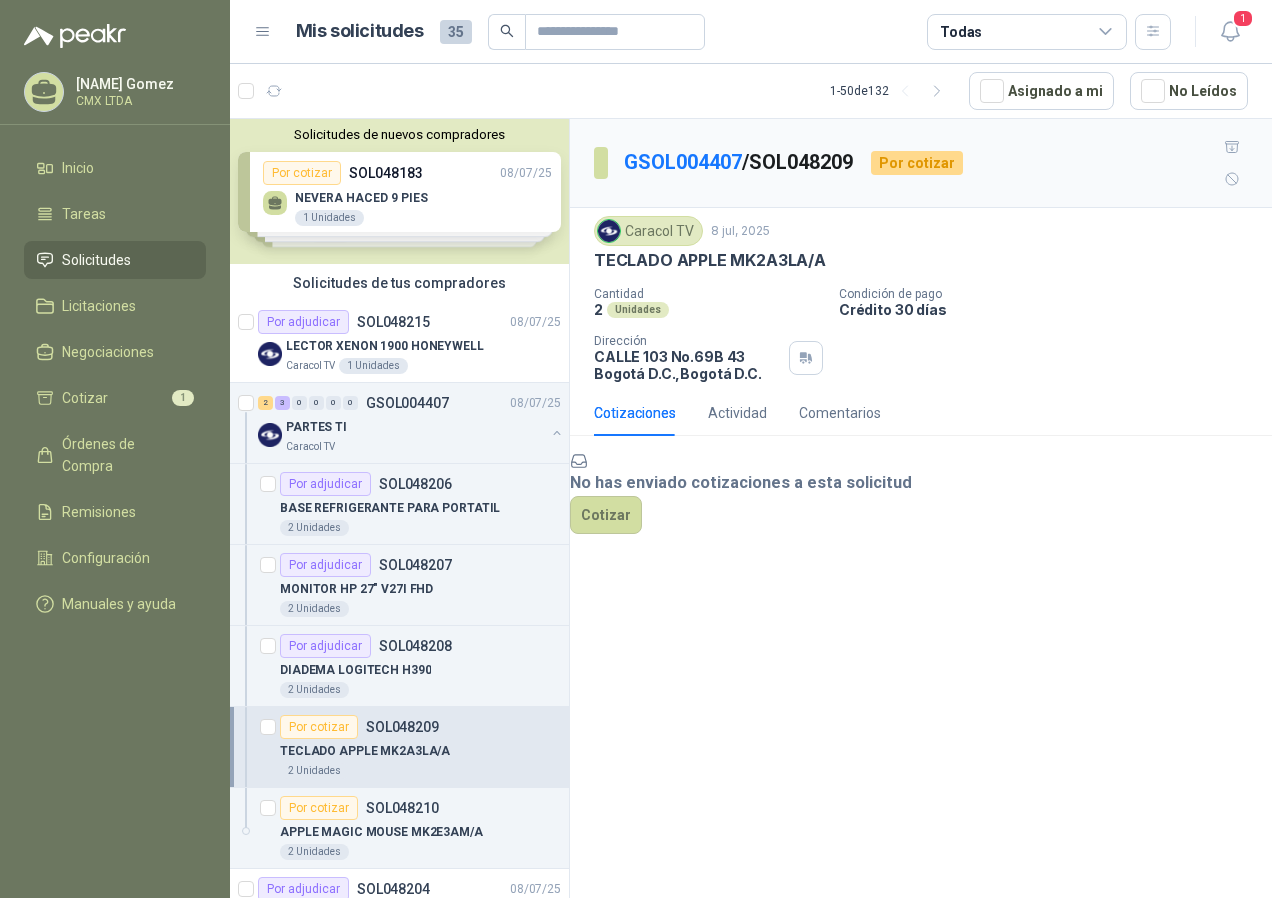 click on "Solicitudes de nuevos compradores Por cotizar SOL048183 [DATE]   NEVERA HACED 9 PIES 1   Unidades Por cotizar SOL048174 [DATE]   VENTILADORES SAMURAI TORRE 2   Unidades Por cotizar SOL048153 [DATE]   LAMINA HIERRO 3/4" 4 X 8                 1   UND  Por cotizar SOL048151 [DATE]   LAMINA HIERRO 1" 4 X 8                   1   UND  ¿Quieres recibir  cientos de solicitudes de compra  como estas todos los días? Agenda una reunión" at bounding box center (399, 191) 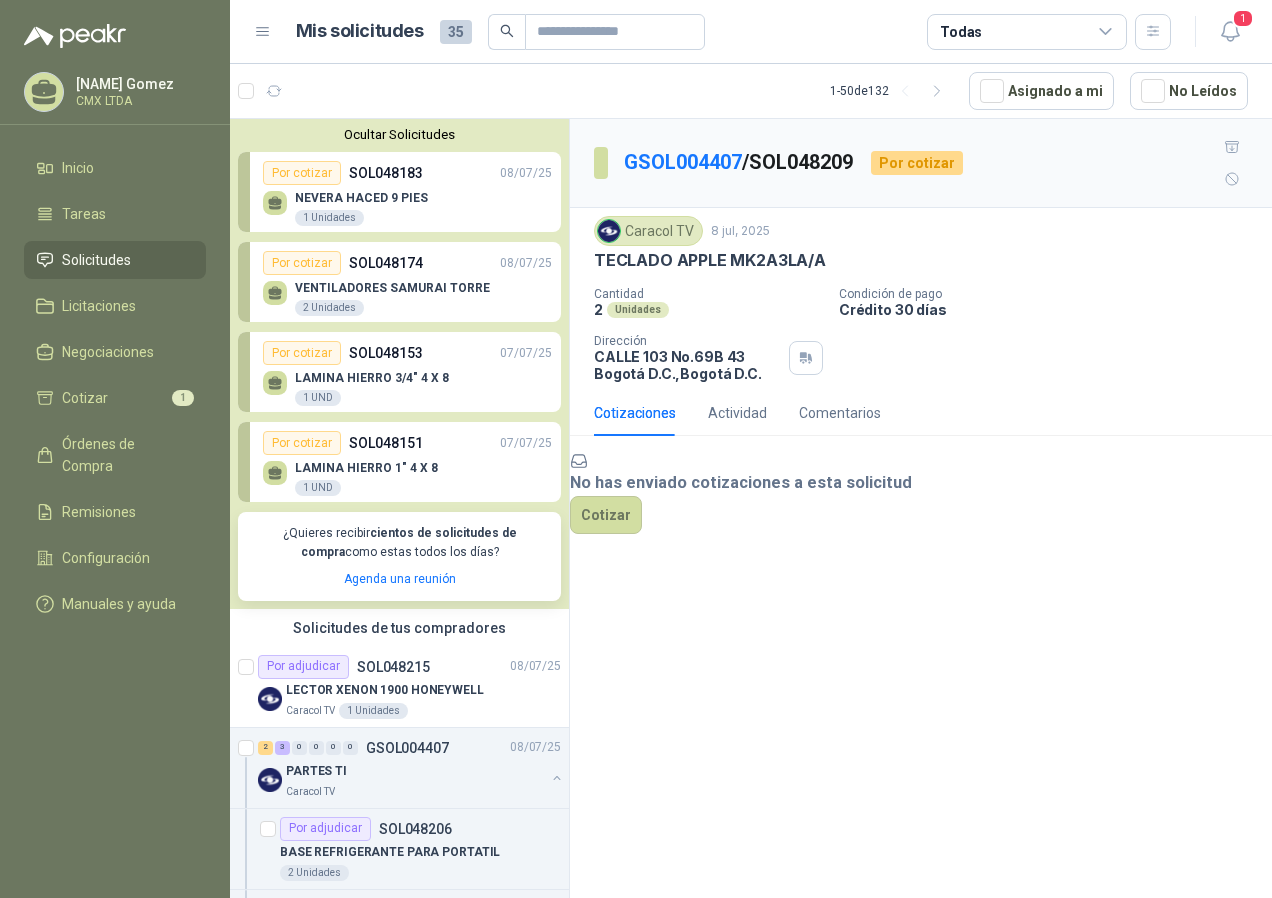 click on "NEVERA HACED 9 PIES" at bounding box center [361, 198] 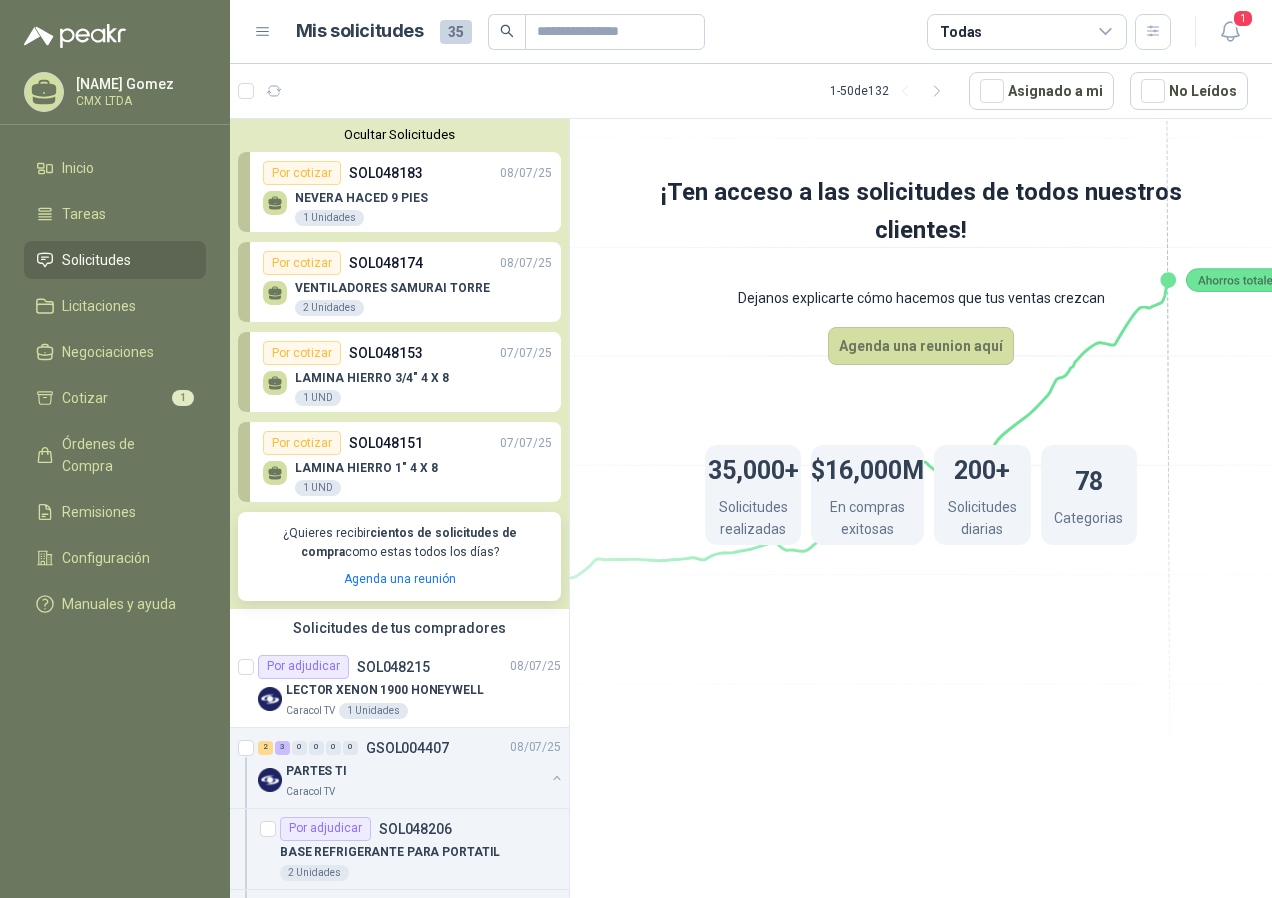 click on "SOL048174" at bounding box center [386, 263] 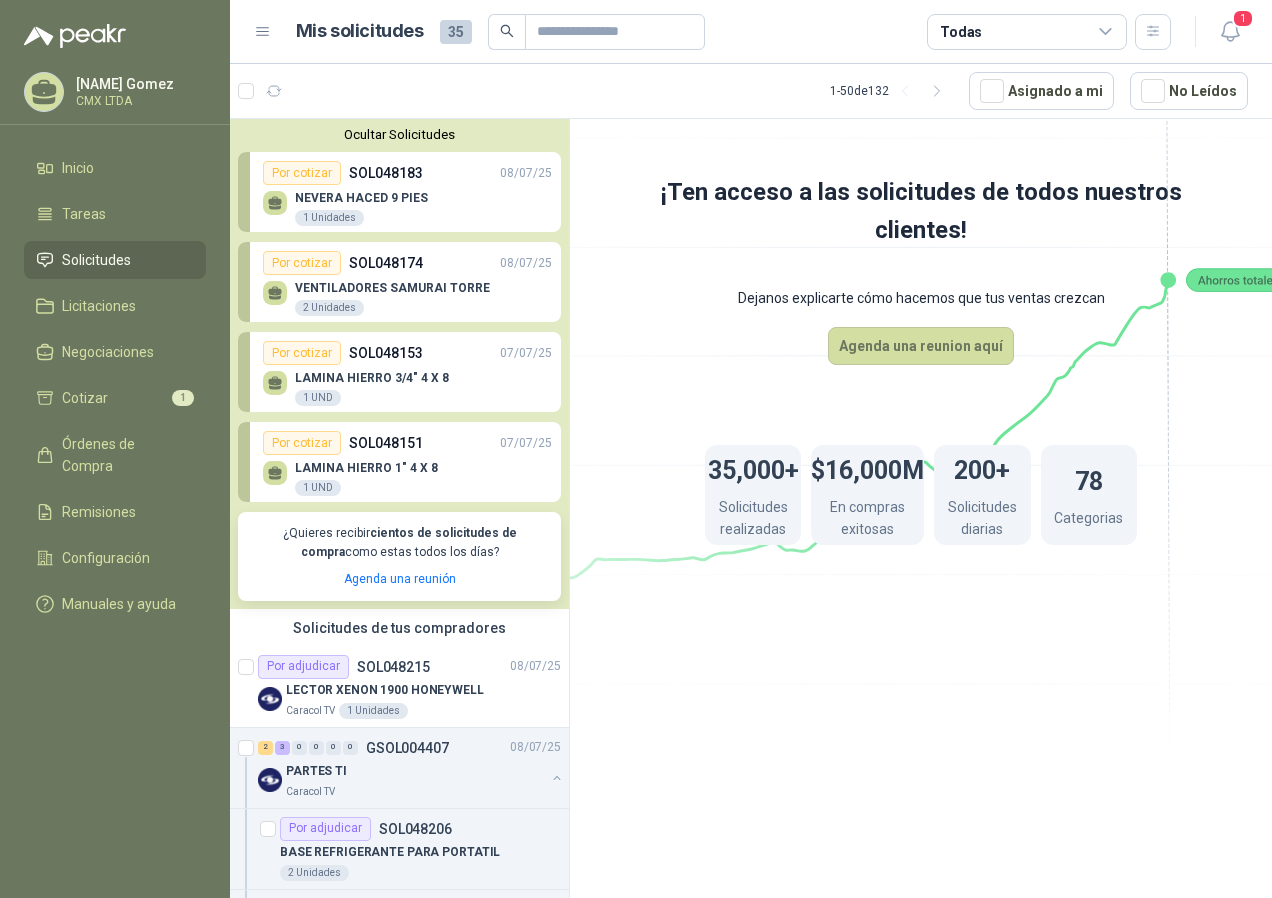 click on "SOL048153" at bounding box center [386, 353] 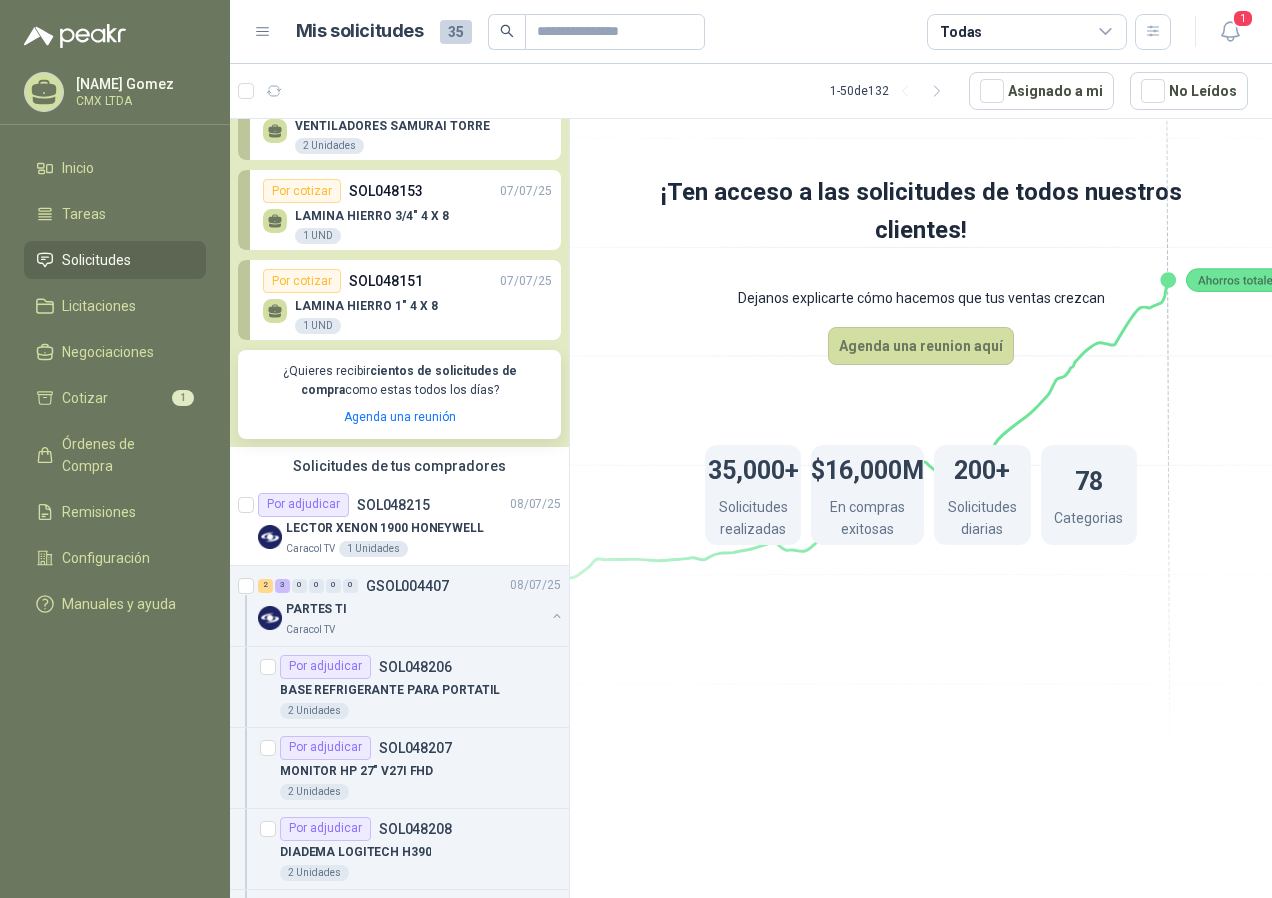 scroll, scrollTop: 0, scrollLeft: 0, axis: both 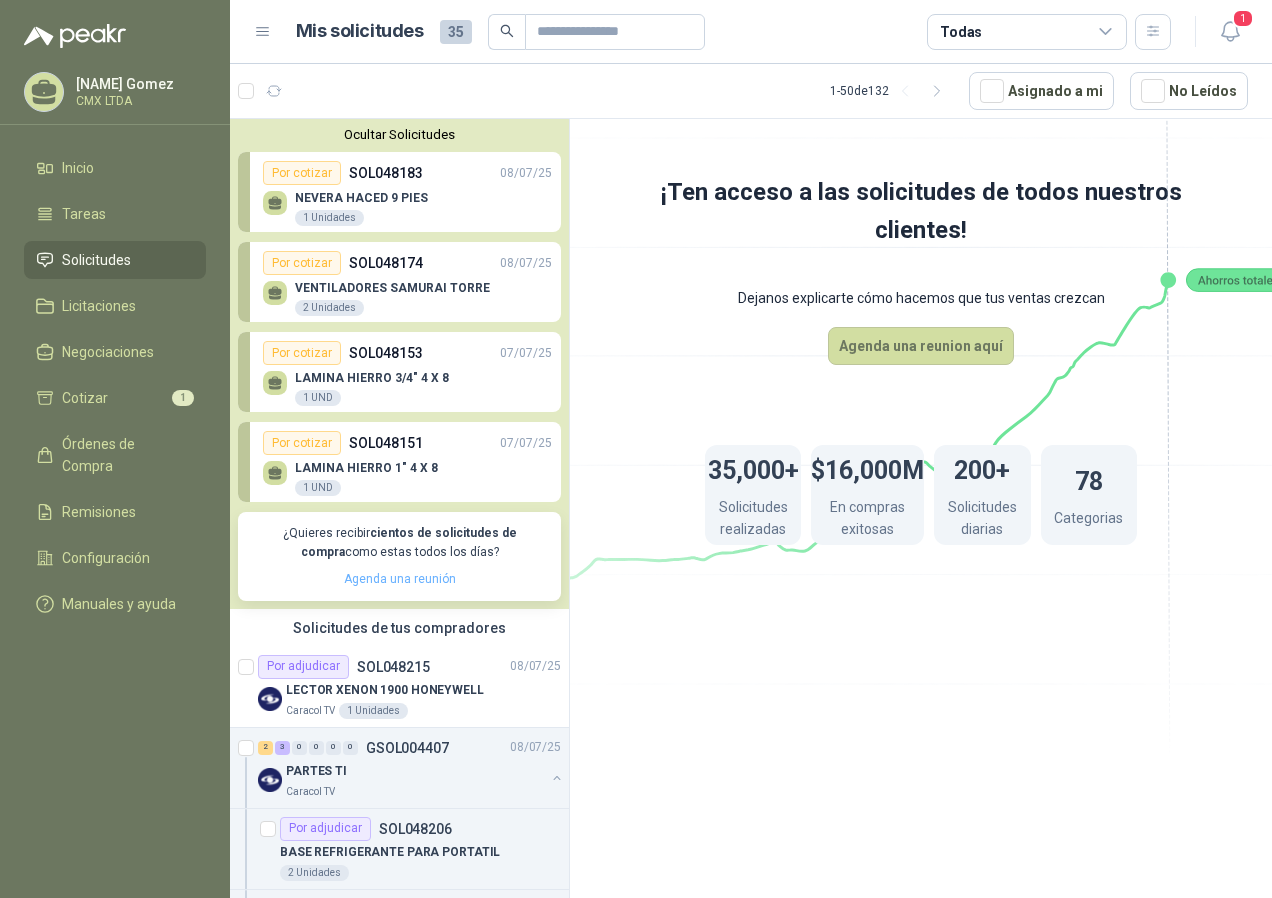 click on "Agenda una reunión" at bounding box center (400, 579) 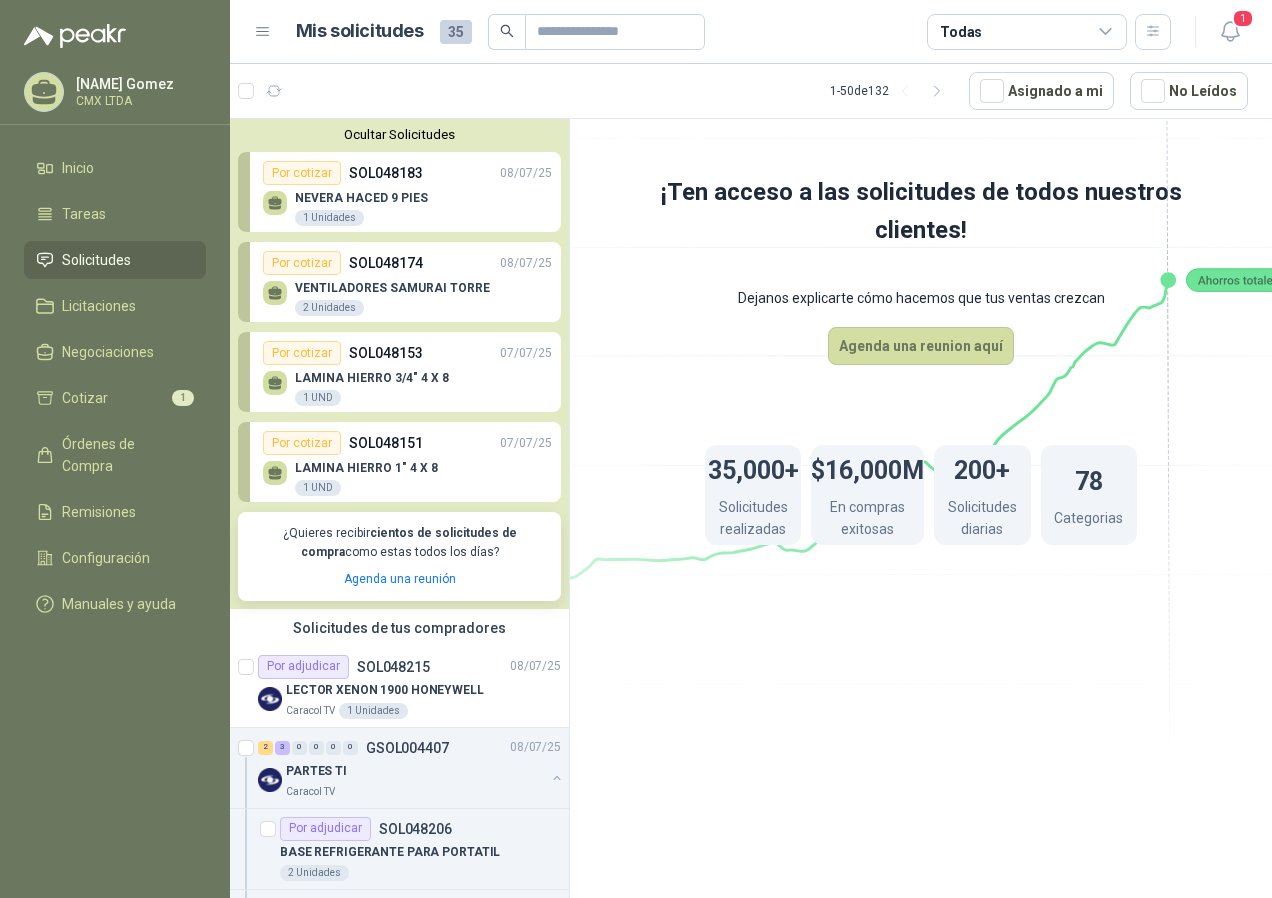 click on "Solicitudes de tus compradores" at bounding box center [399, 628] 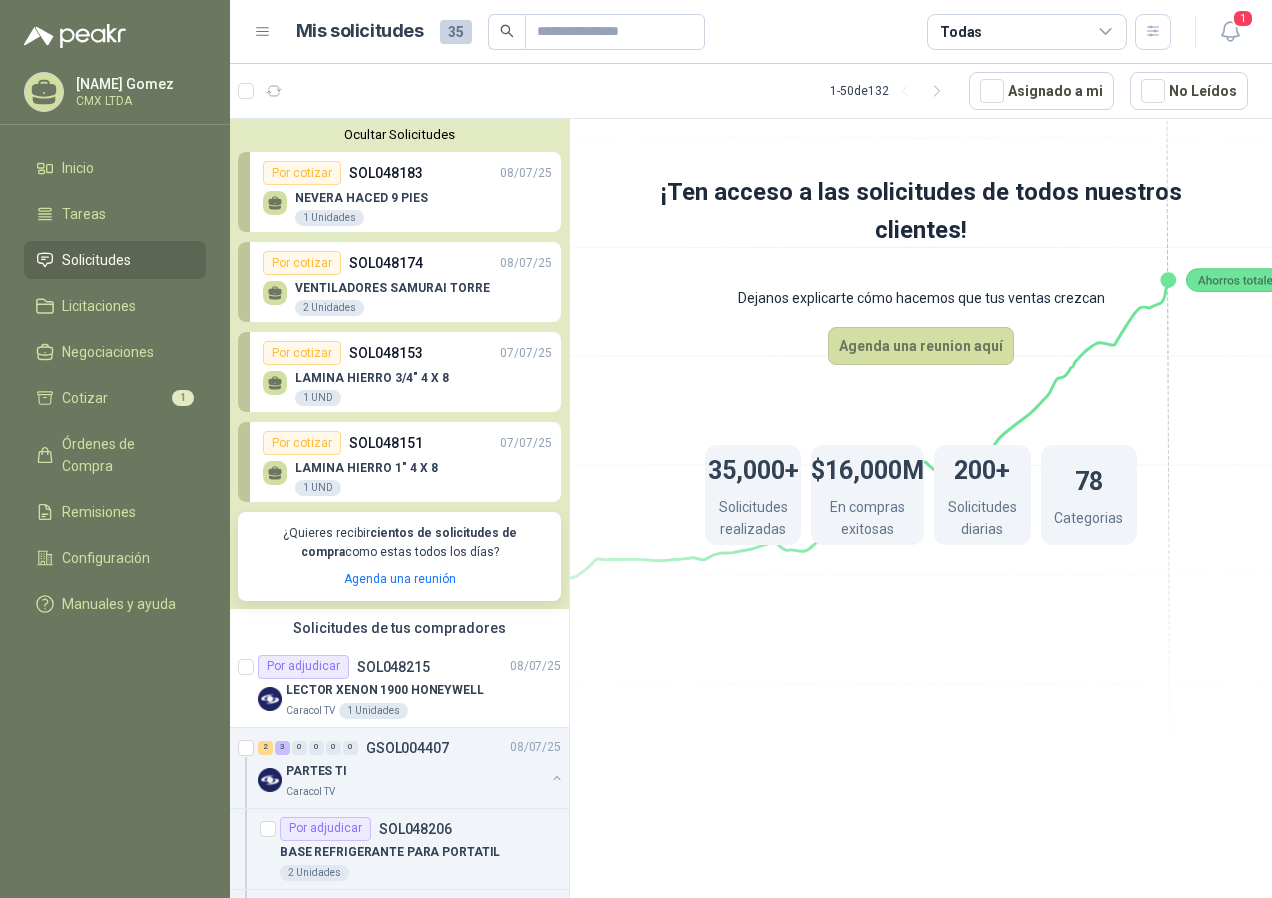 click on "35,000+ Solicitudes realizadas $16,000M En compras exitosas 200+ Solicitudes diarias 78 Categorias" at bounding box center (921, 495) 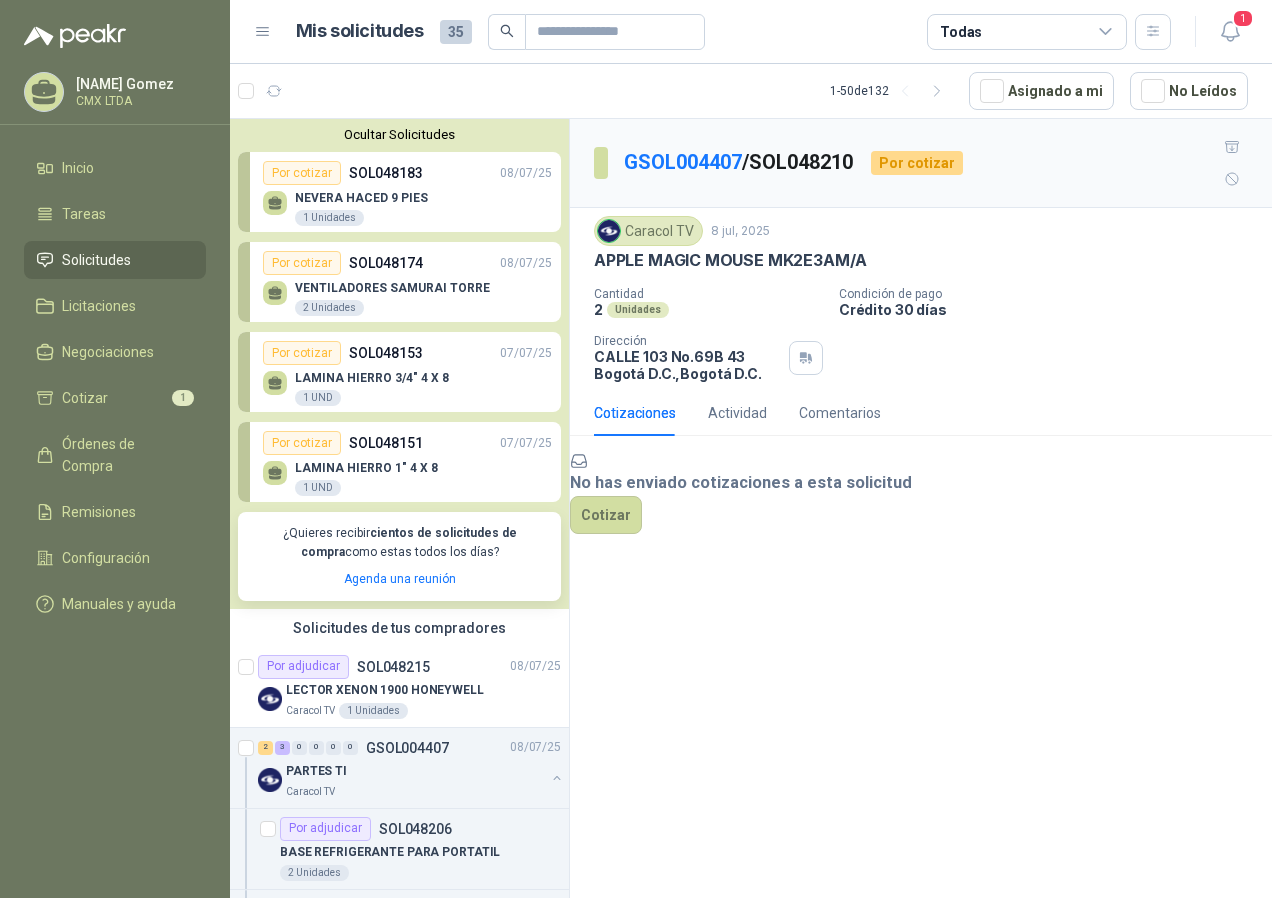 click on "LAMINA HIERRO 1" 4 X 8                   1   UND" at bounding box center [366, 479] 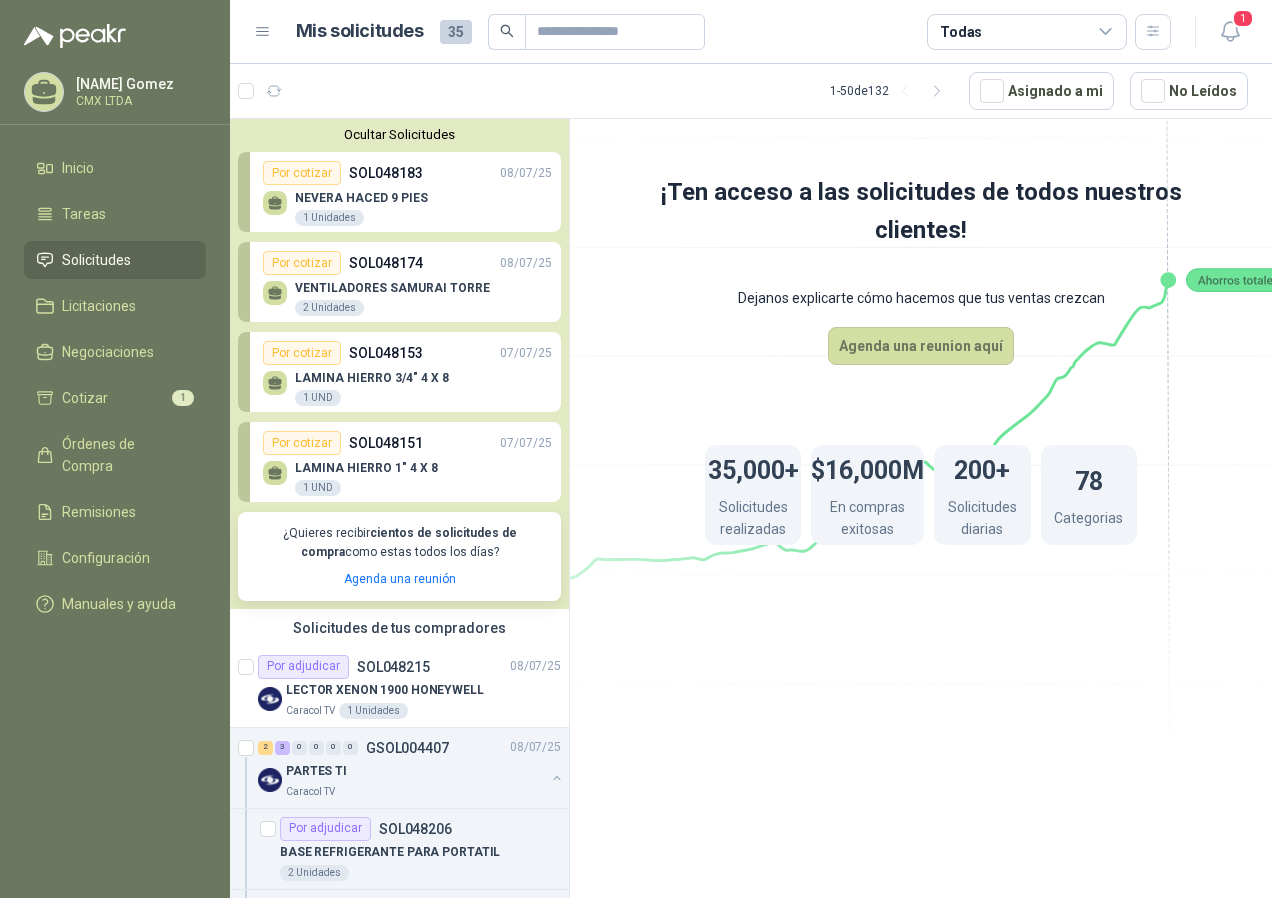 click on "Ocultar Solicitudes Por cotizar SOL048183 [DATE]   NEVERA HACED 9 PIES 1   Unidades Por cotizar SOL048174 [DATE]   VENTILADORES SAMURAI TORRE 2   Unidades Por cotizar SOL048153 [DATE]   LAMINA HIERRO 3/4" 4 X 8                 1   UND  Por cotizar SOL048151 [DATE]   LAMINA HIERRO 1" 4 X 8                   1   UND  ¿Quieres recibir  cientos de solicitudes de compra  como estas todos los días? Agenda una reunión" at bounding box center (399, 364) 